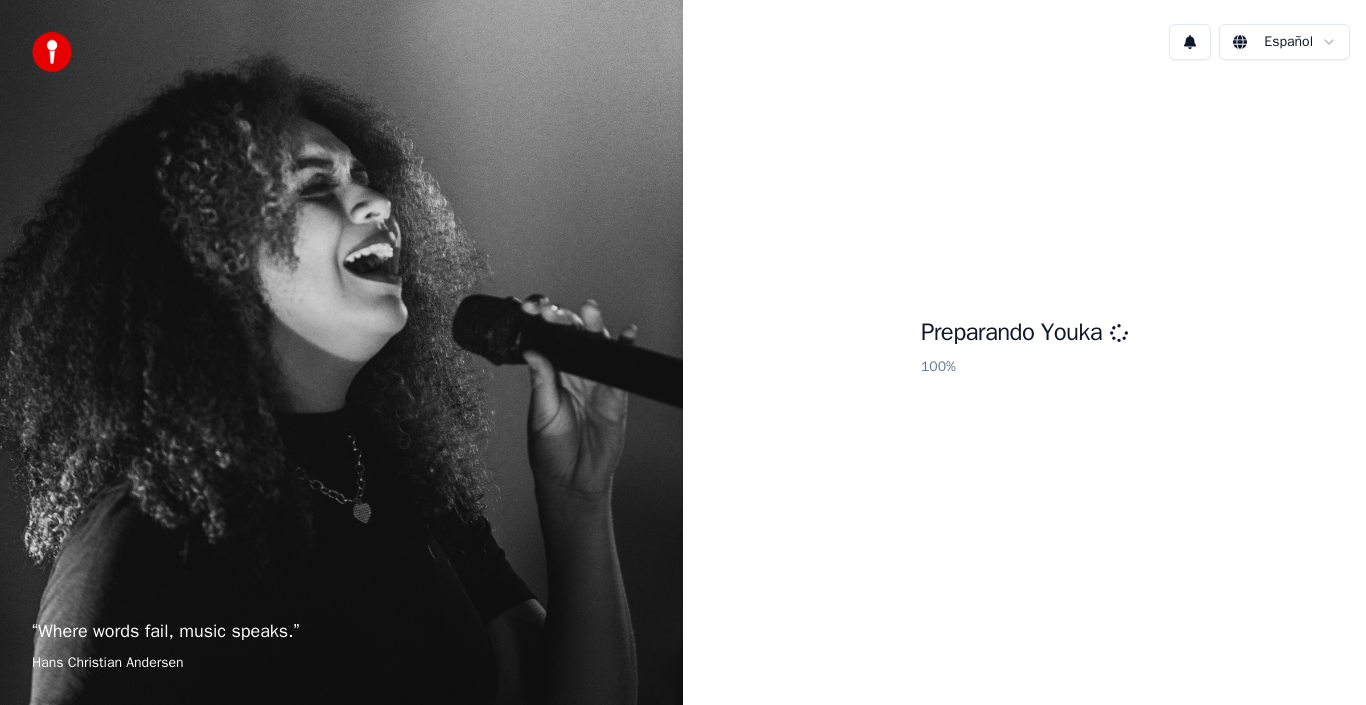 scroll, scrollTop: 0, scrollLeft: 0, axis: both 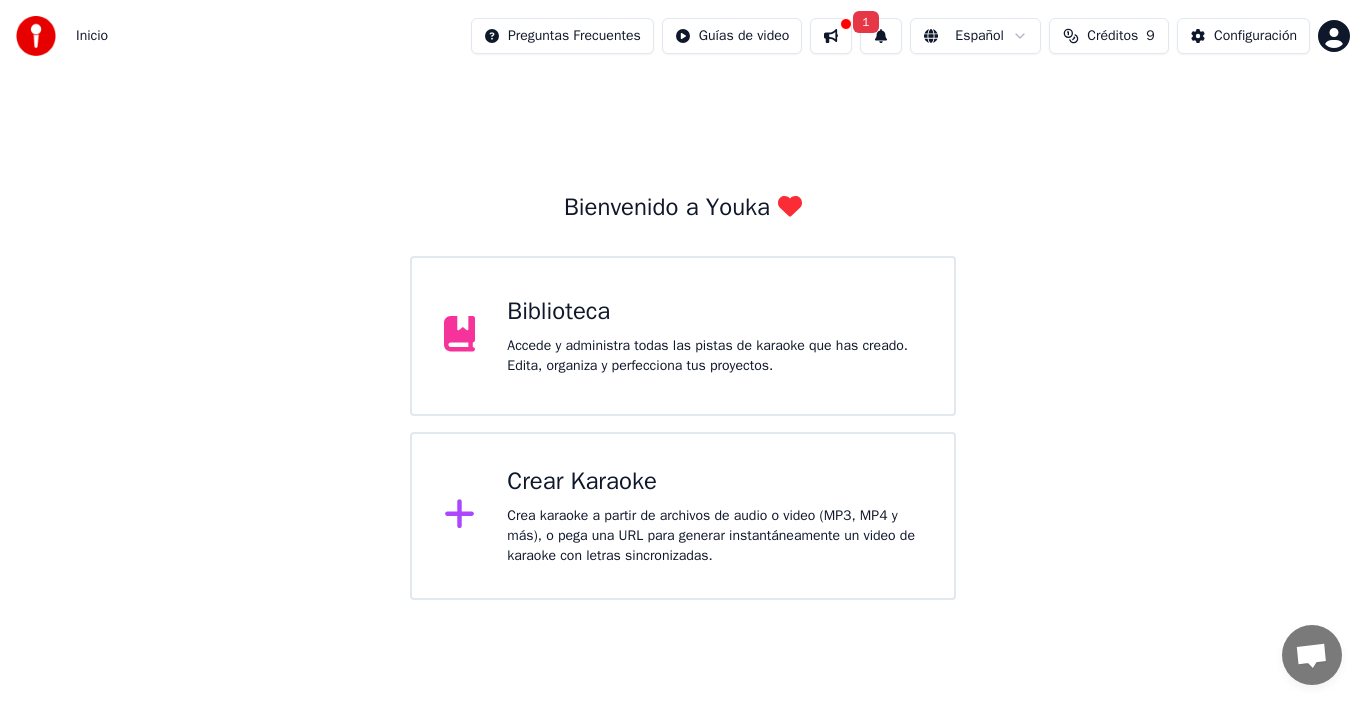 click on "Crear Karaoke" at bounding box center (714, 482) 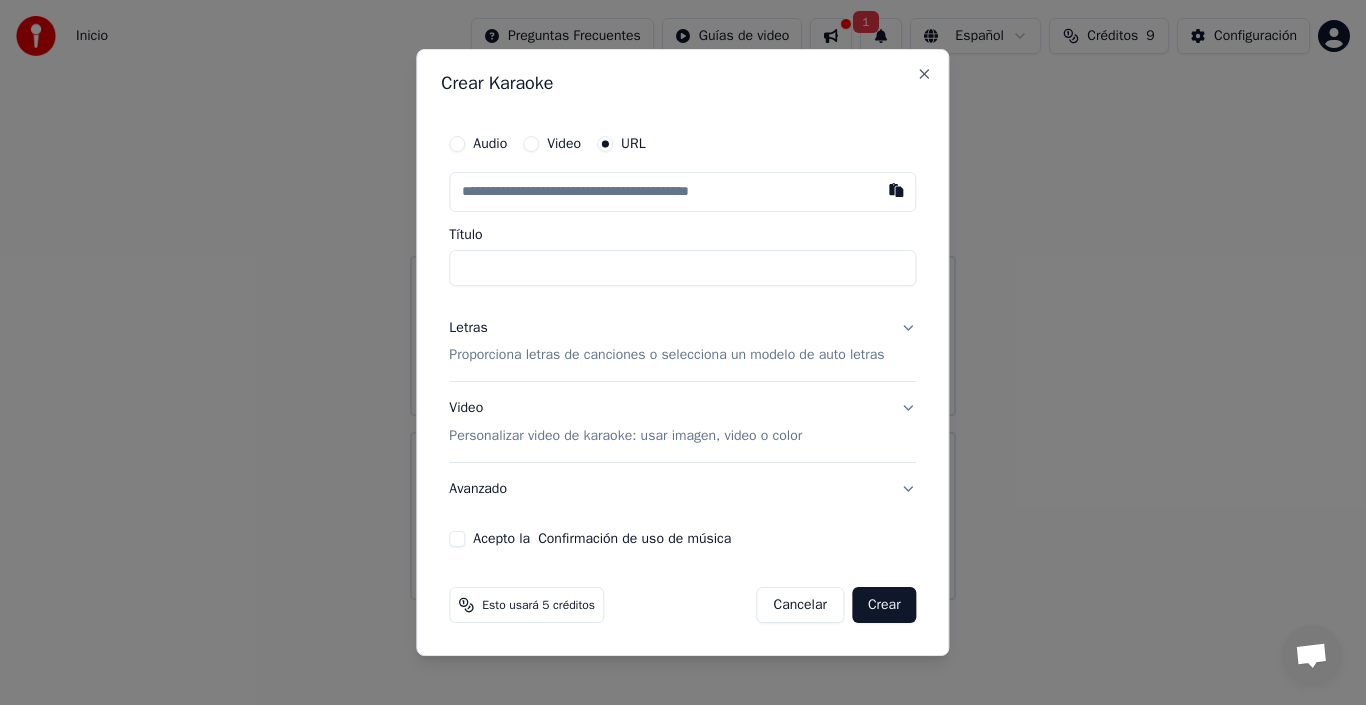 paste on "**********" 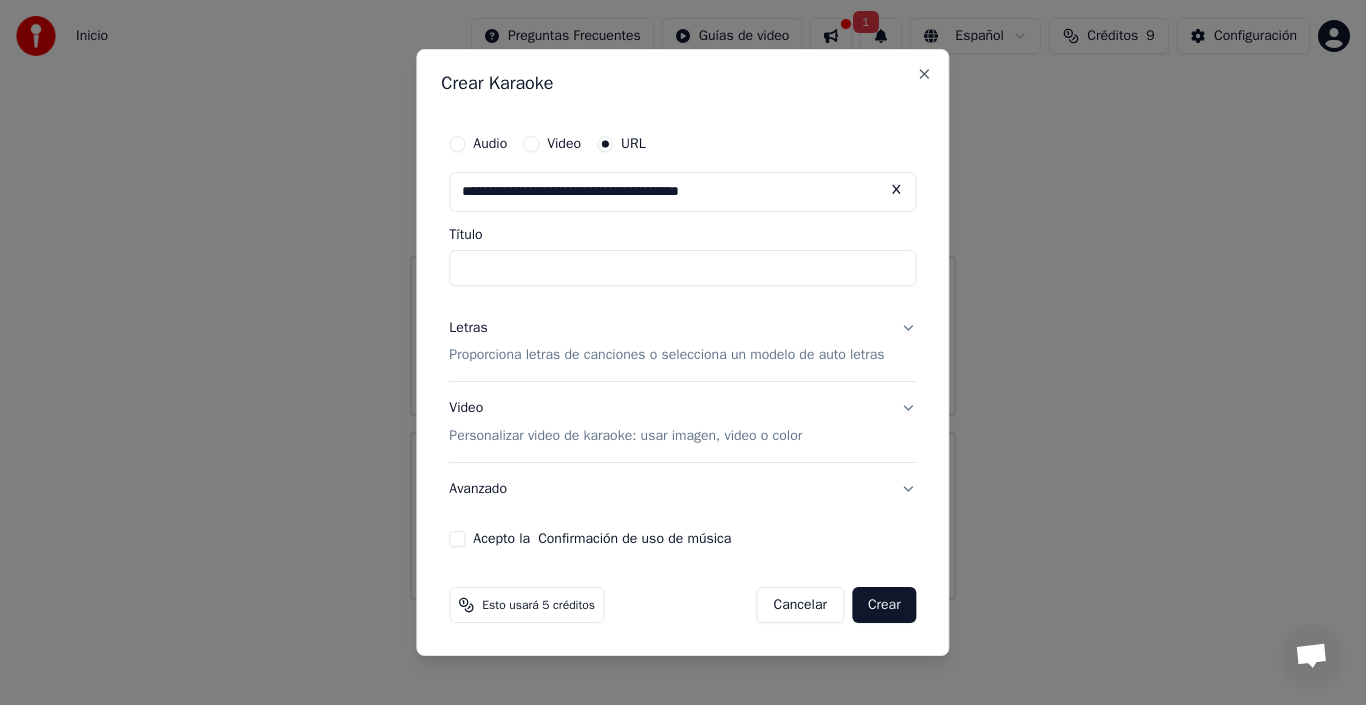 type on "**********" 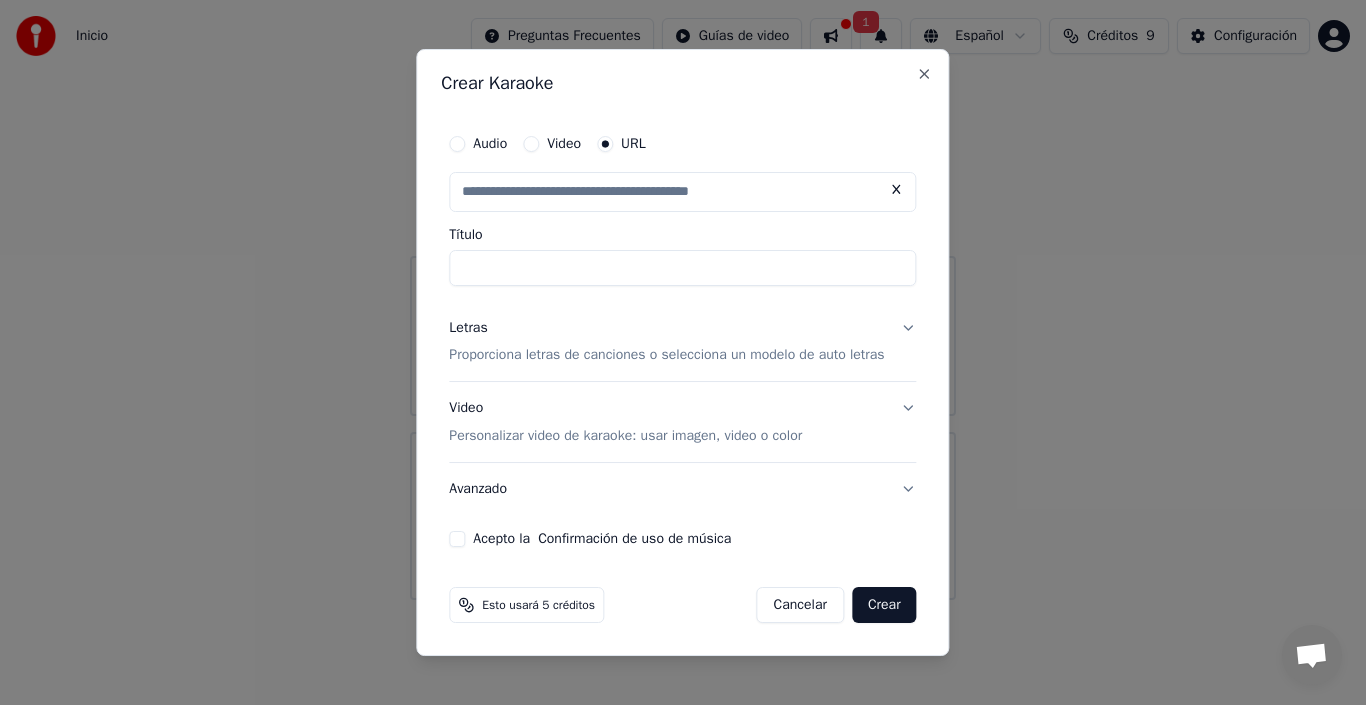 click on "Título" at bounding box center (682, 268) 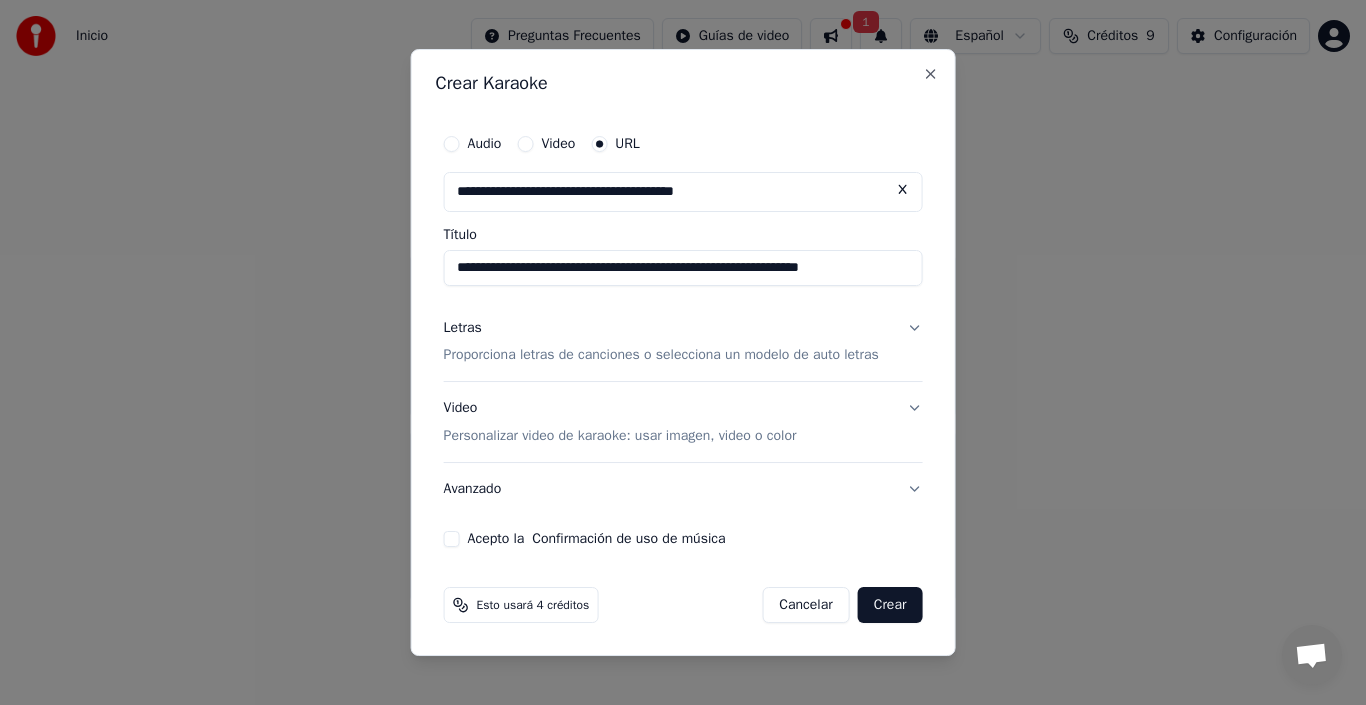 scroll, scrollTop: 0, scrollLeft: 0, axis: both 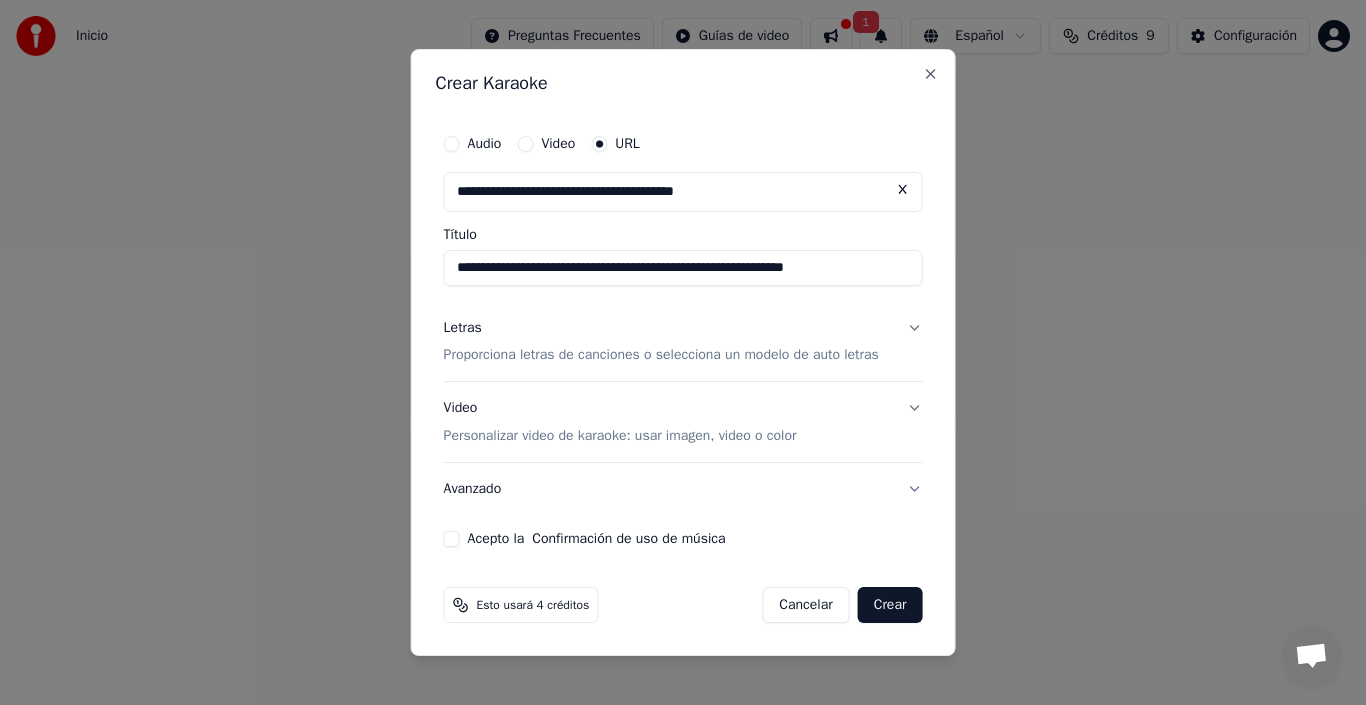 type on "**********" 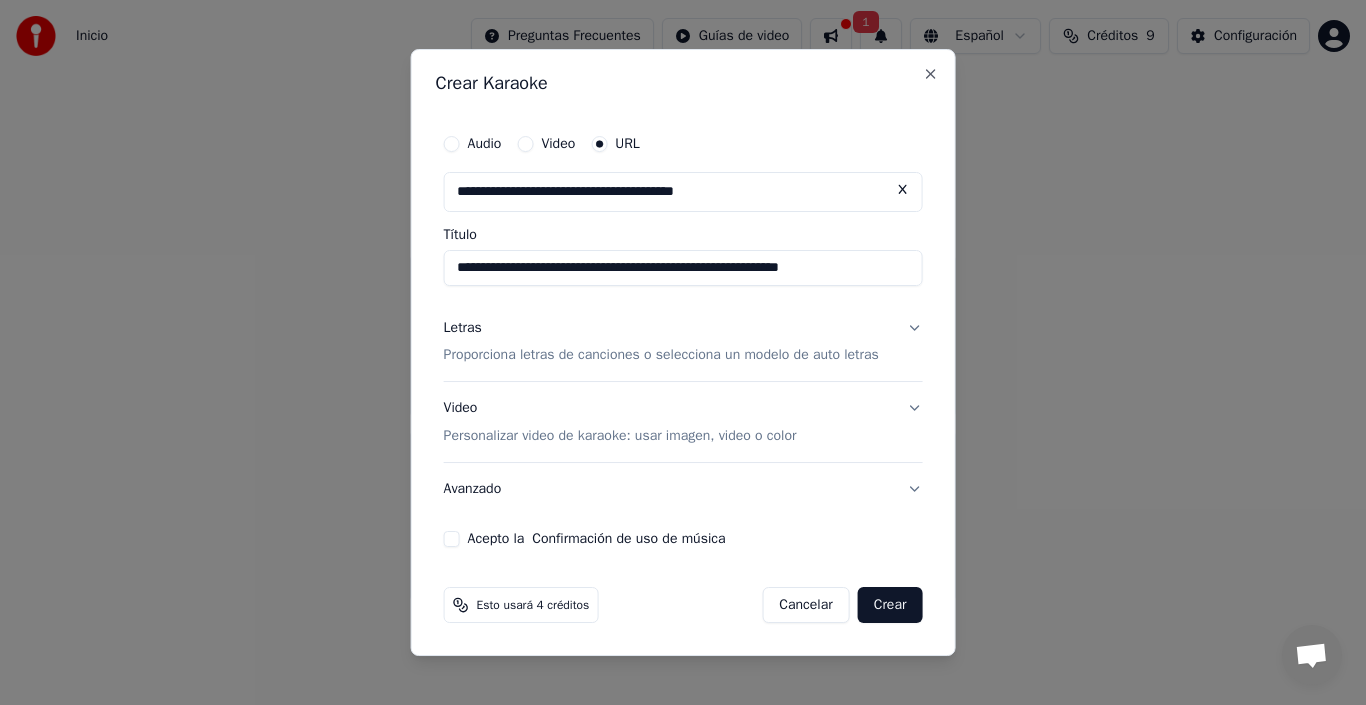 click on "Proporciona letras de canciones o selecciona un modelo de auto letras" at bounding box center [661, 356] 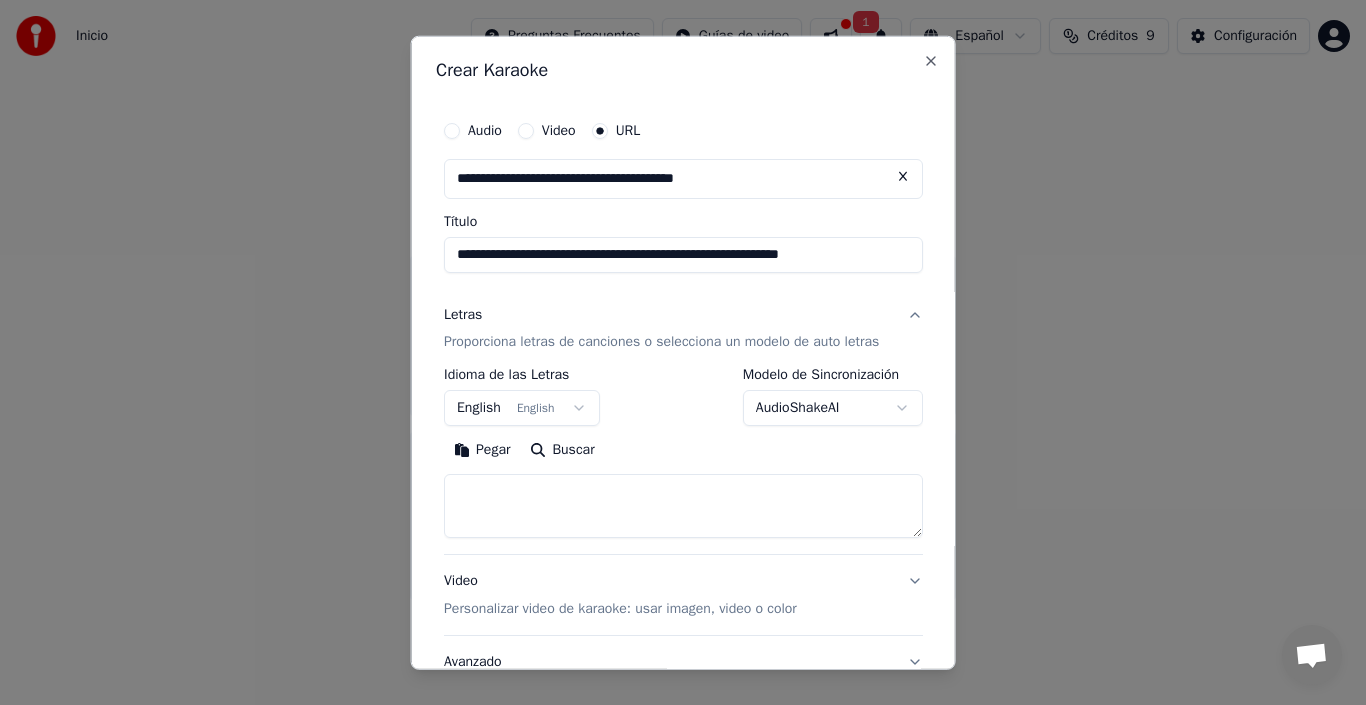 click on "English English" at bounding box center [522, 408] 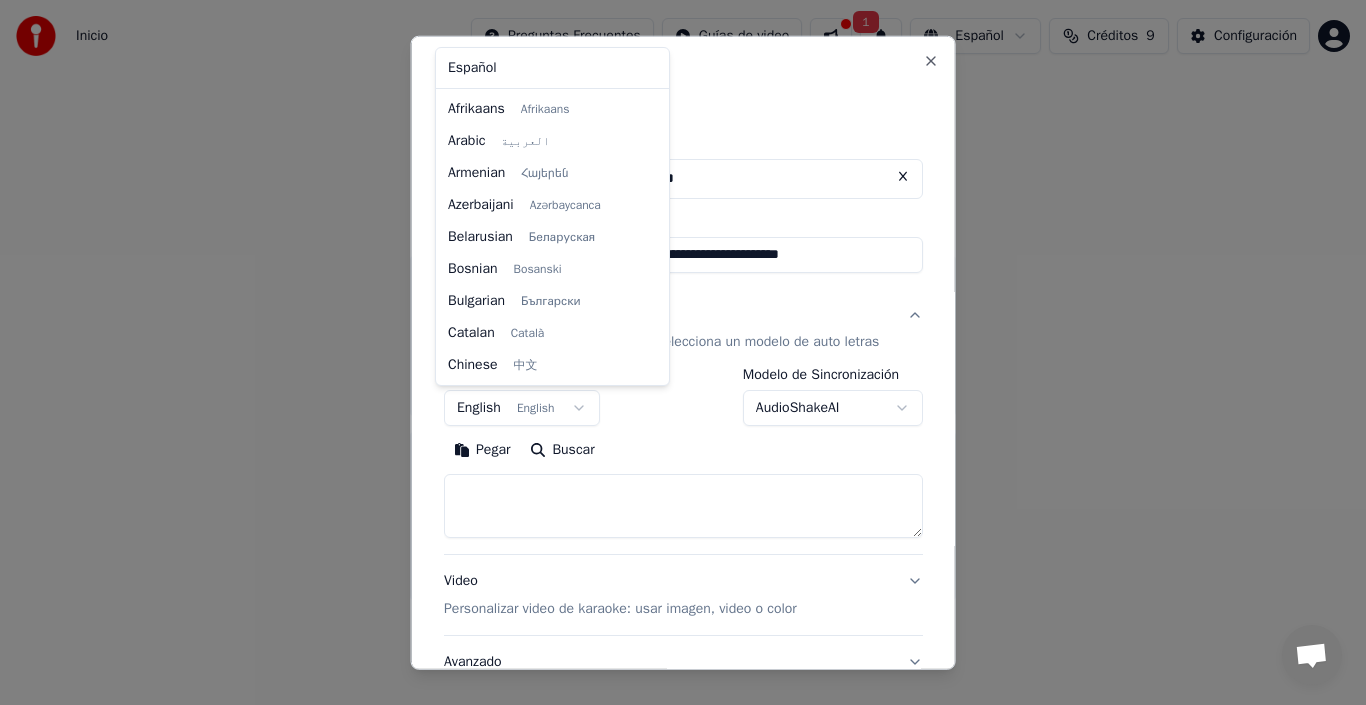 scroll, scrollTop: 160, scrollLeft: 0, axis: vertical 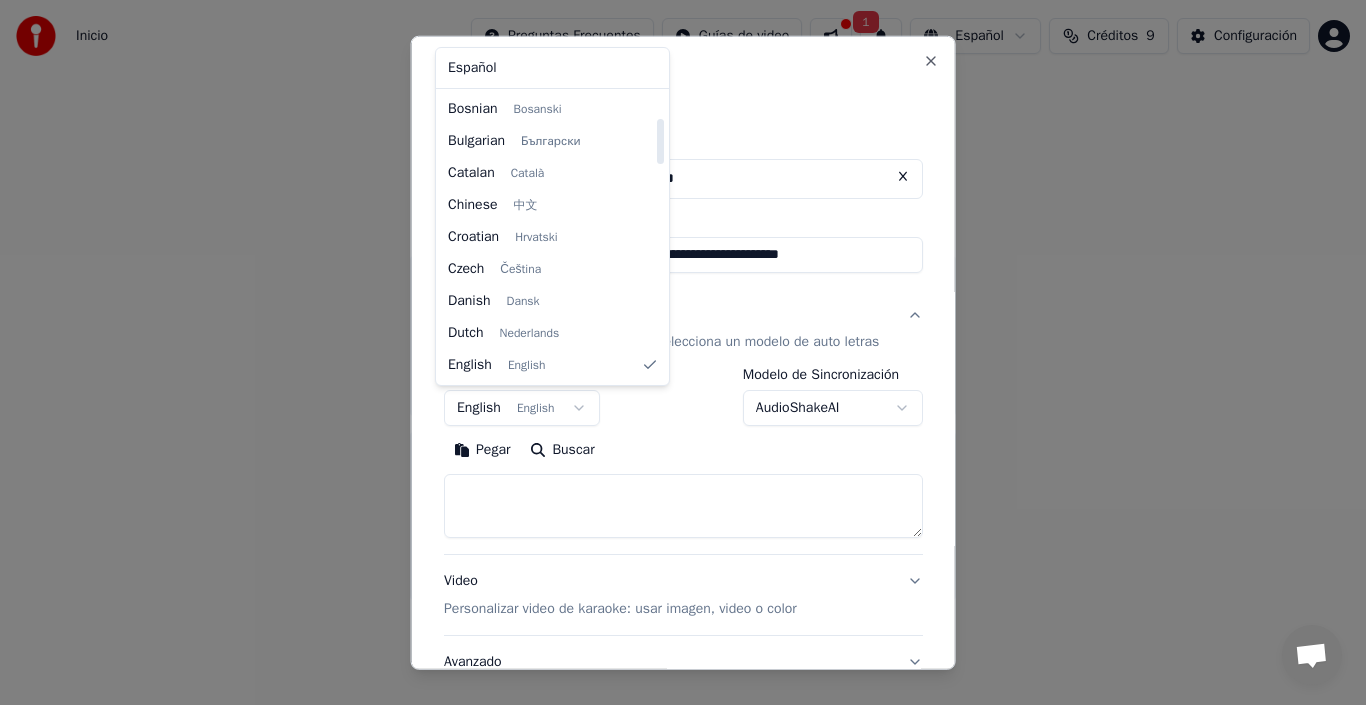 select on "**" 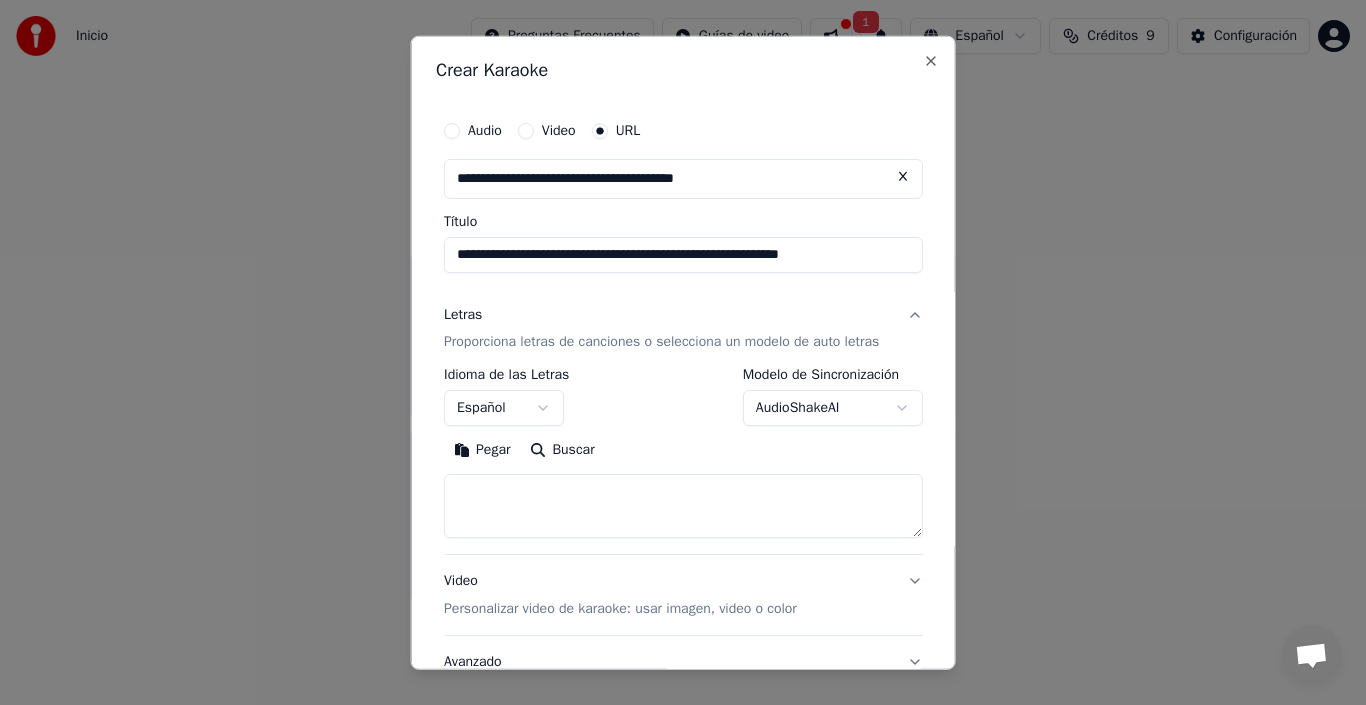click on "**********" at bounding box center [683, 300] 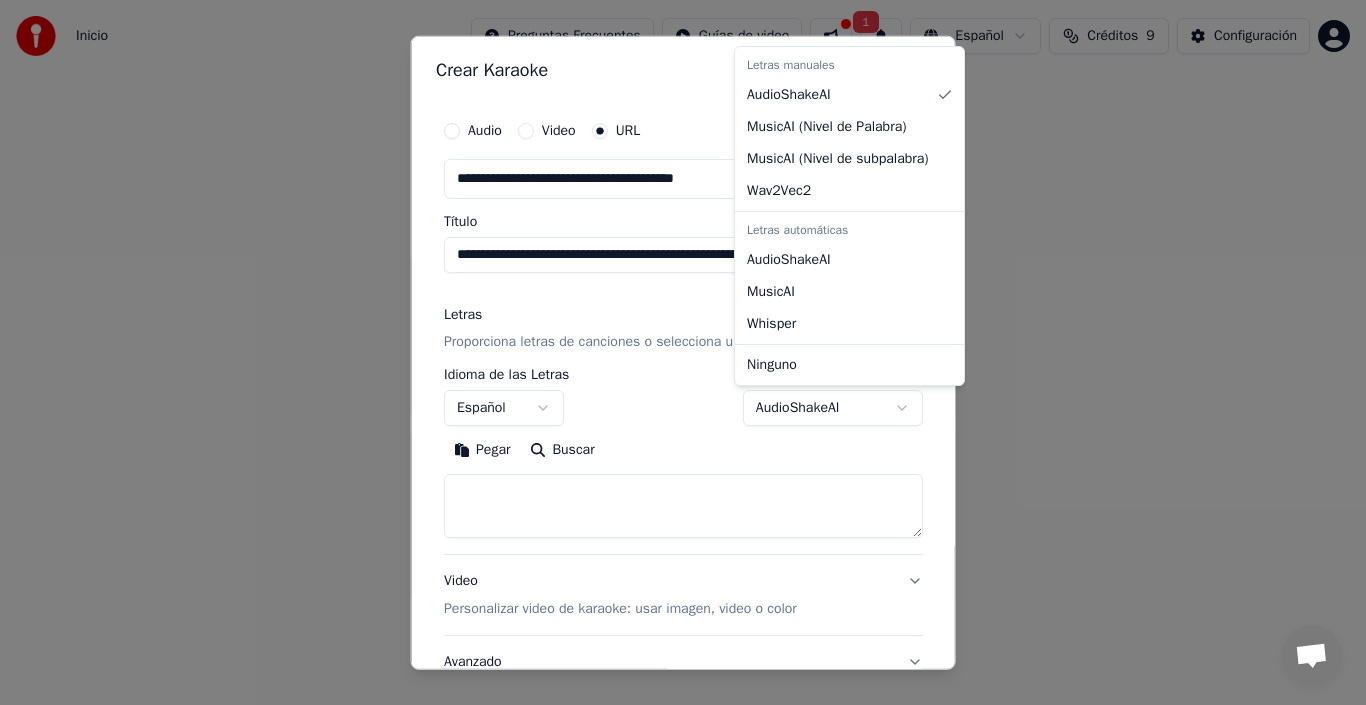 select on "****" 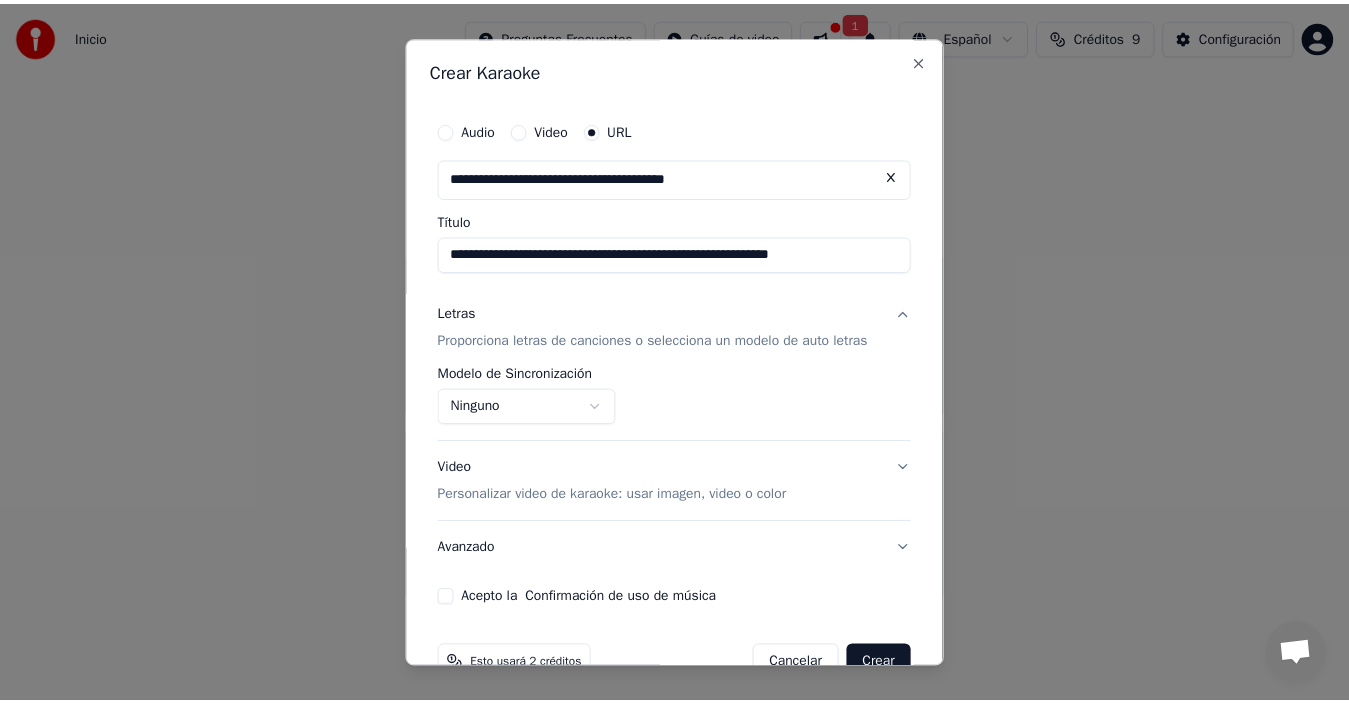scroll, scrollTop: 47, scrollLeft: 0, axis: vertical 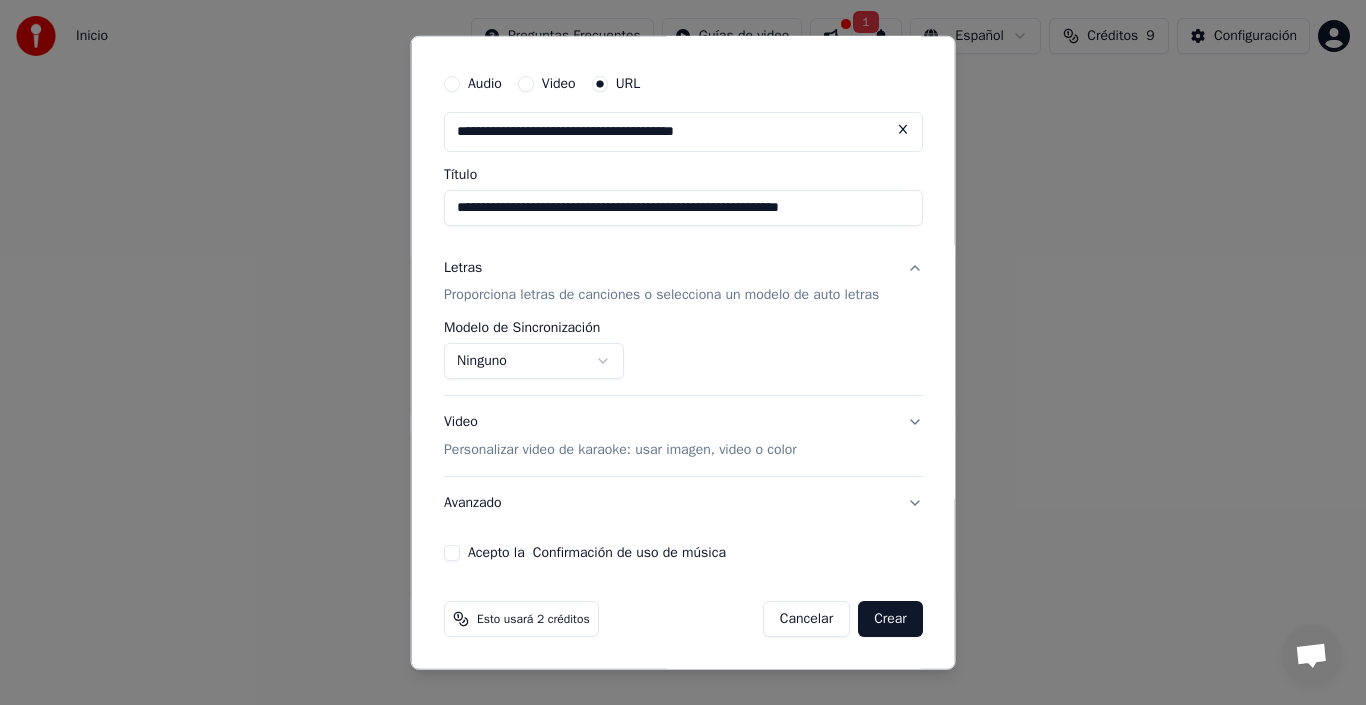 click on "Acepto la   Confirmación de uso de música" at bounding box center (452, 553) 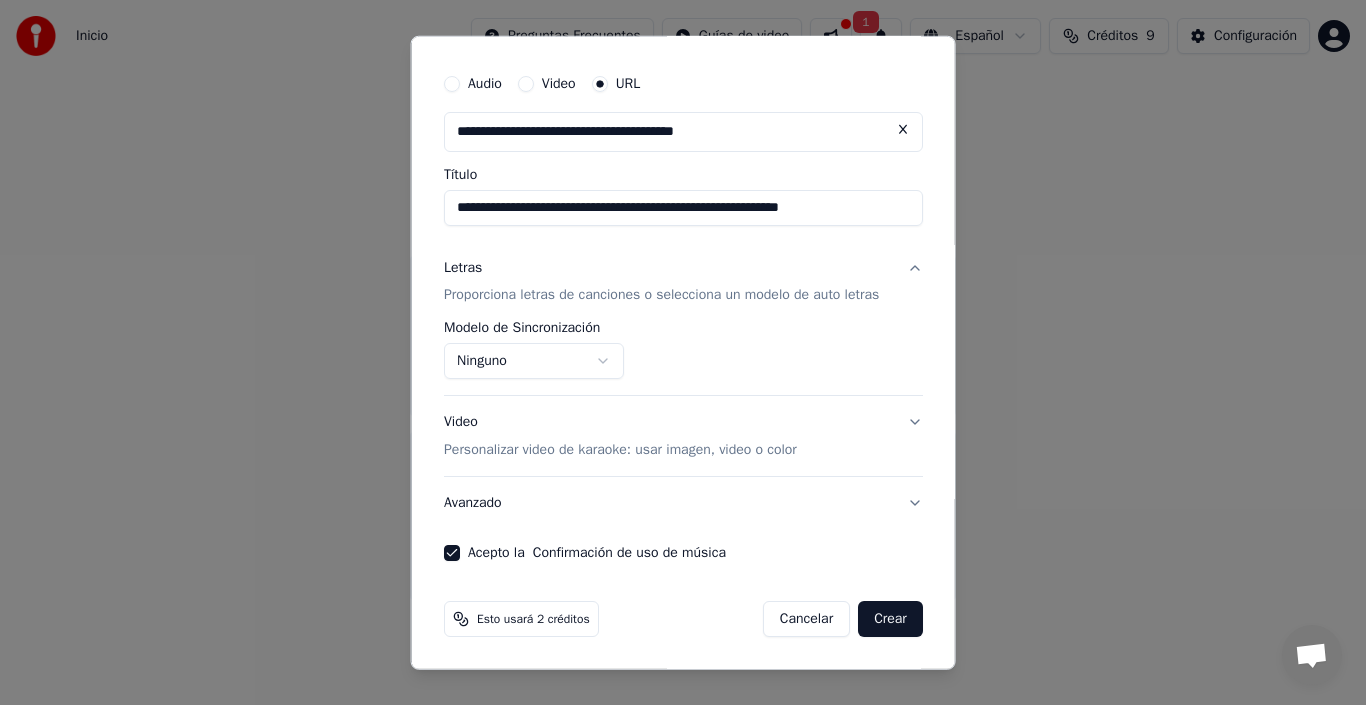 click on "Crear" at bounding box center [890, 619] 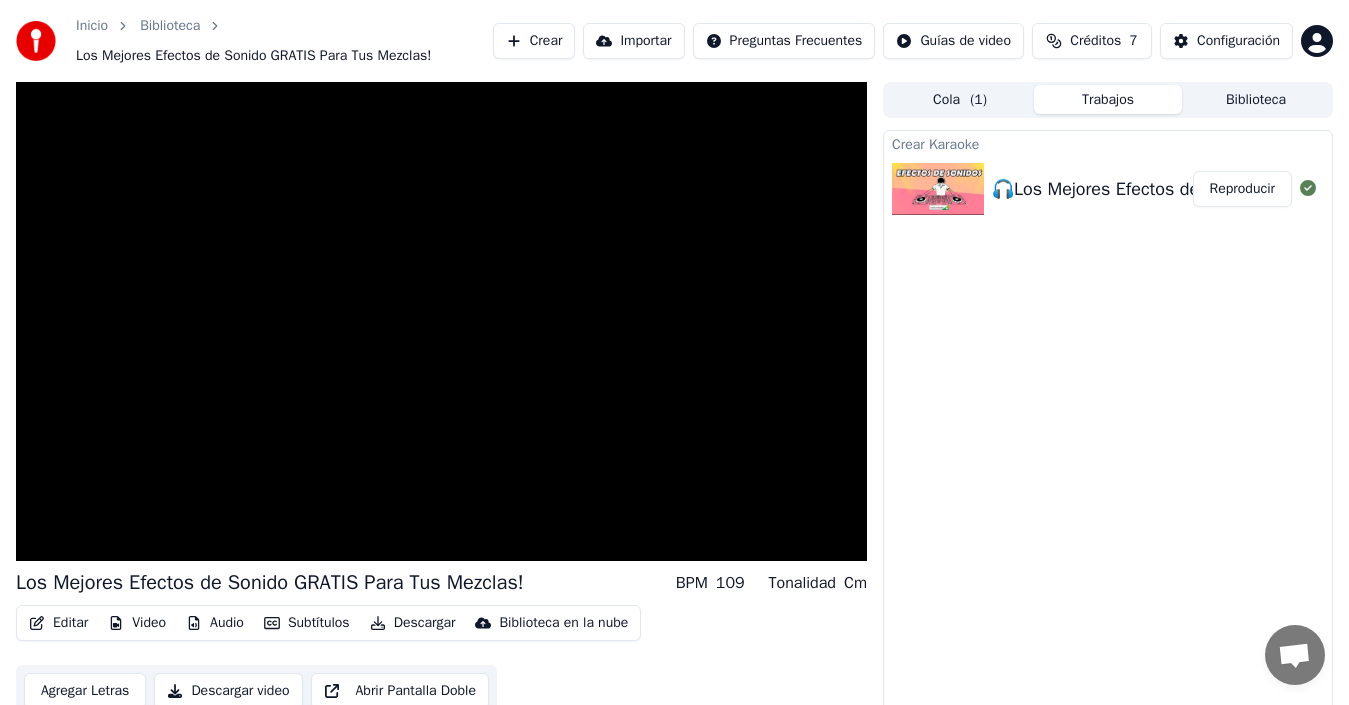 scroll, scrollTop: 24, scrollLeft: 0, axis: vertical 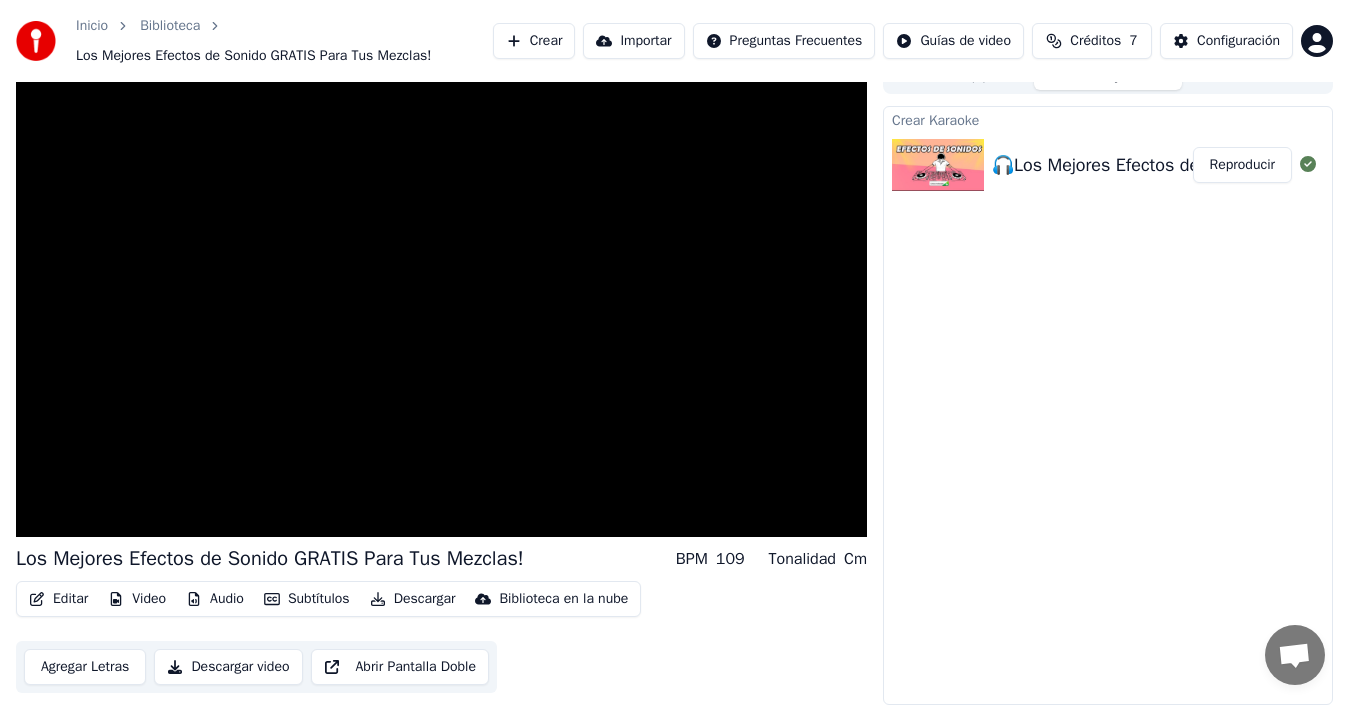 click on "Descargar video" at bounding box center [228, 667] 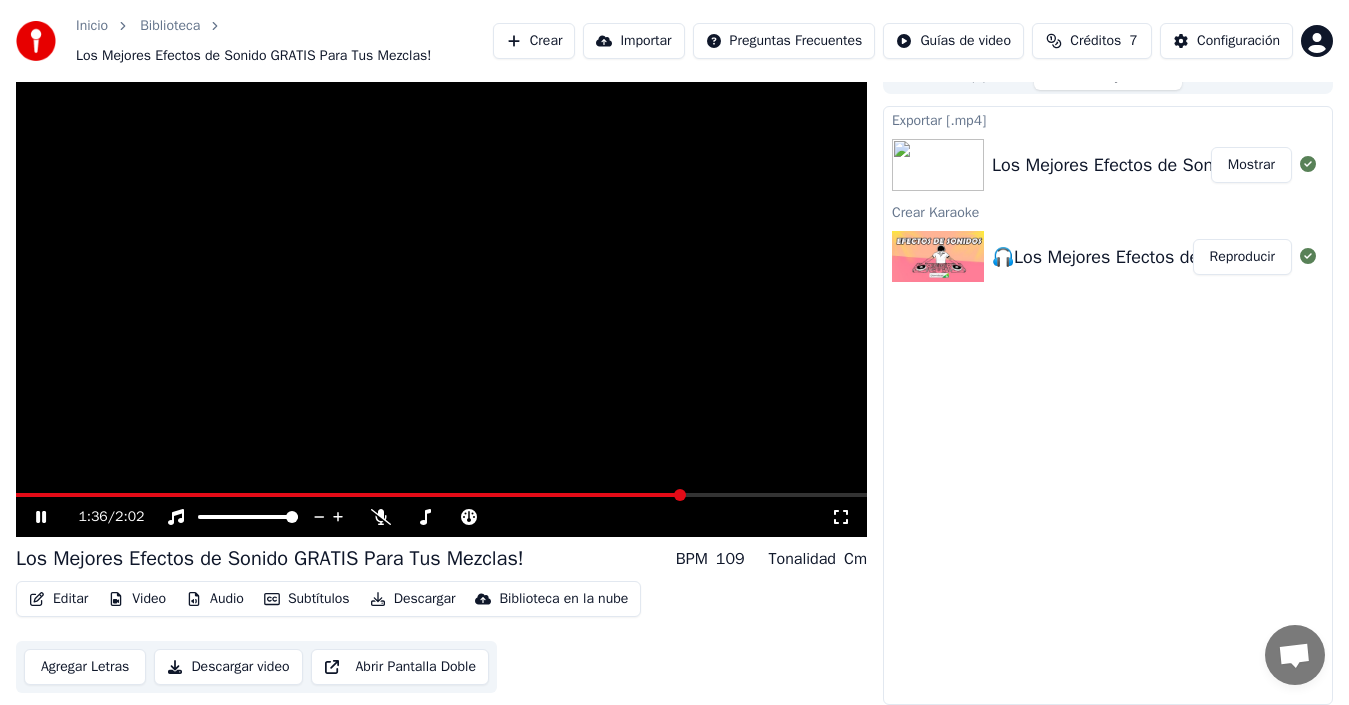 click at bounding box center [441, 495] 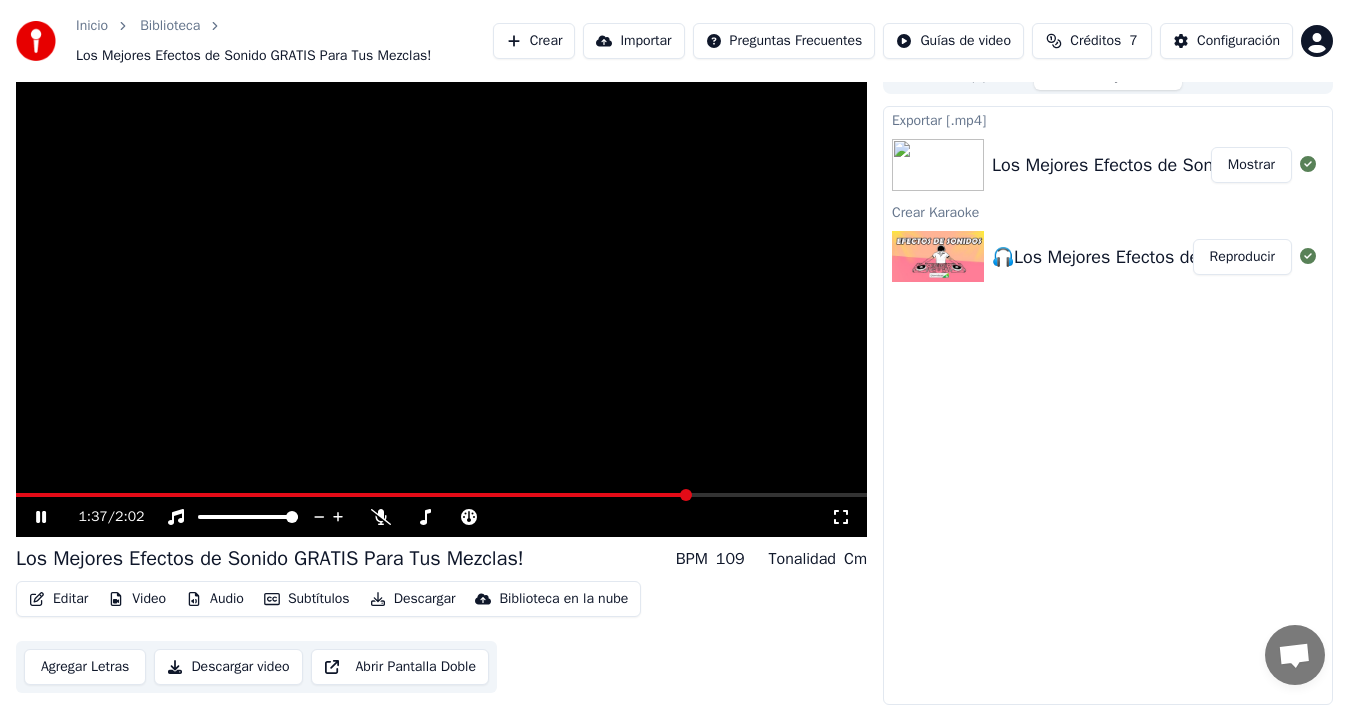 click at bounding box center (441, 495) 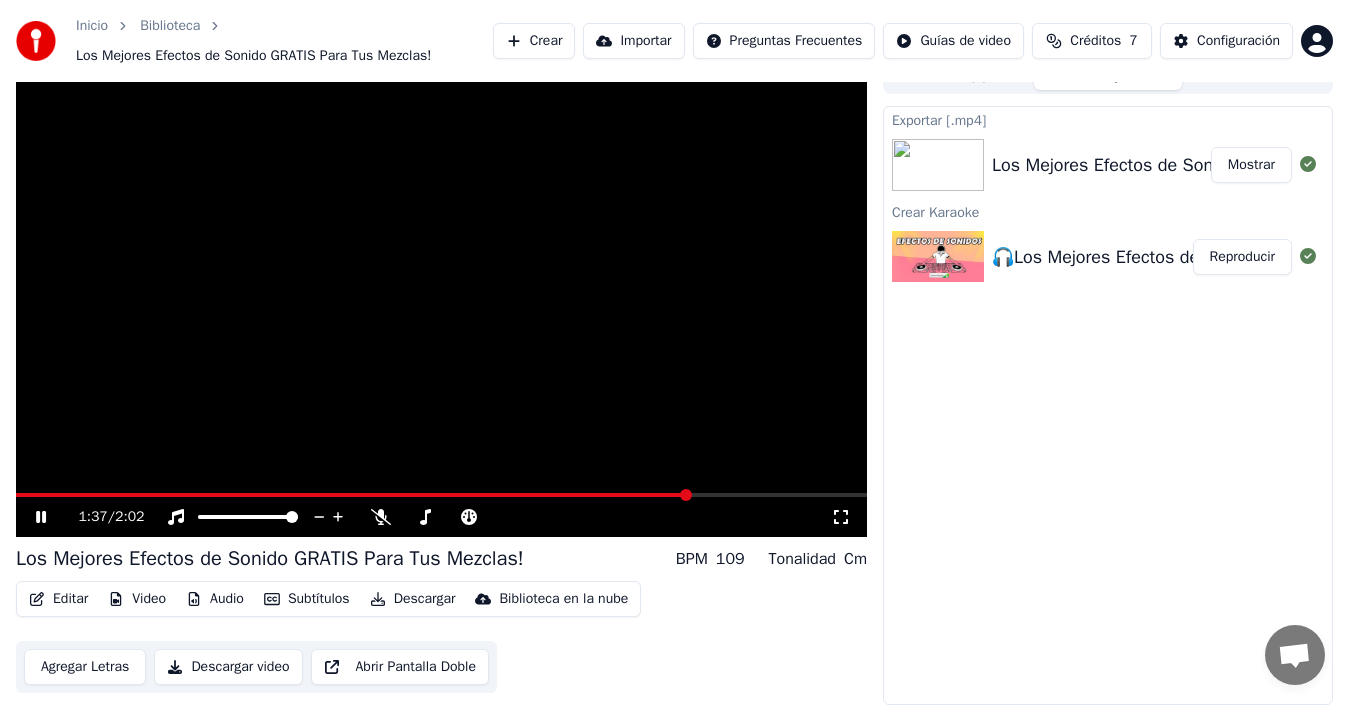 click at bounding box center (441, 495) 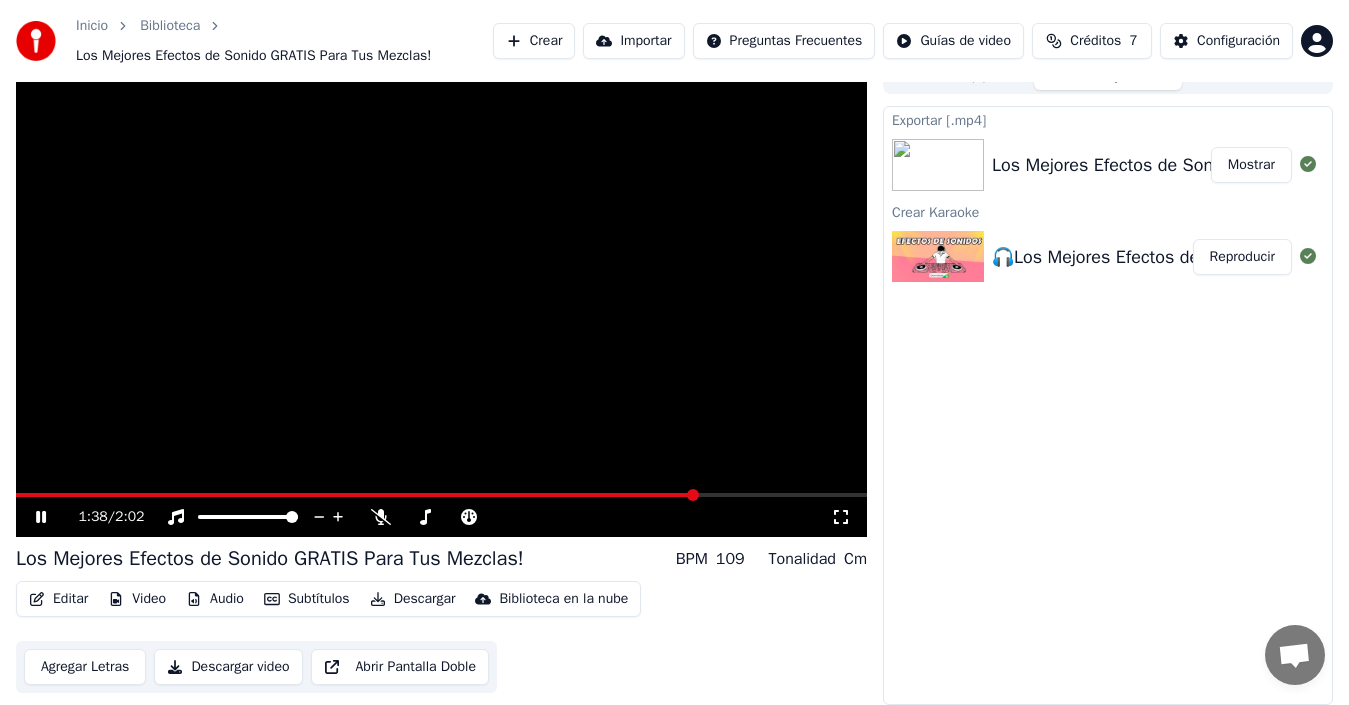 click at bounding box center (441, 495) 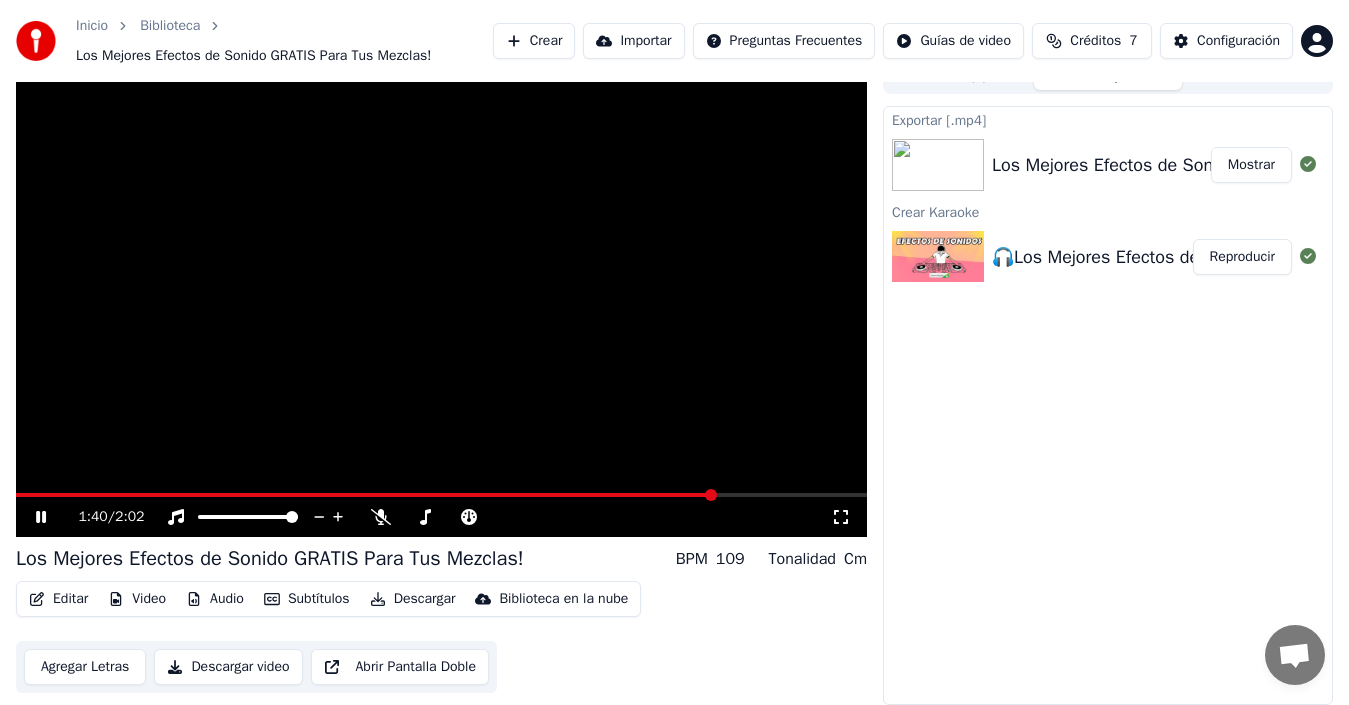 click at bounding box center [441, 495] 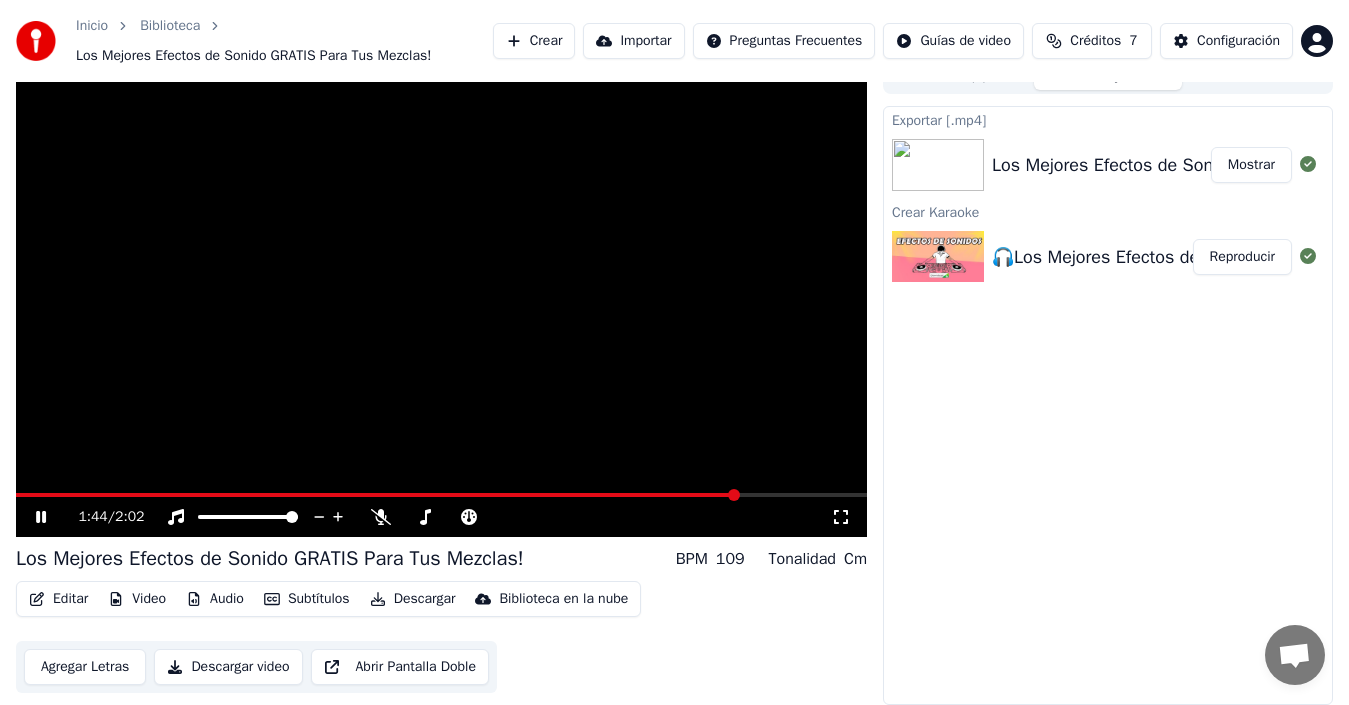 click at bounding box center (377, 495) 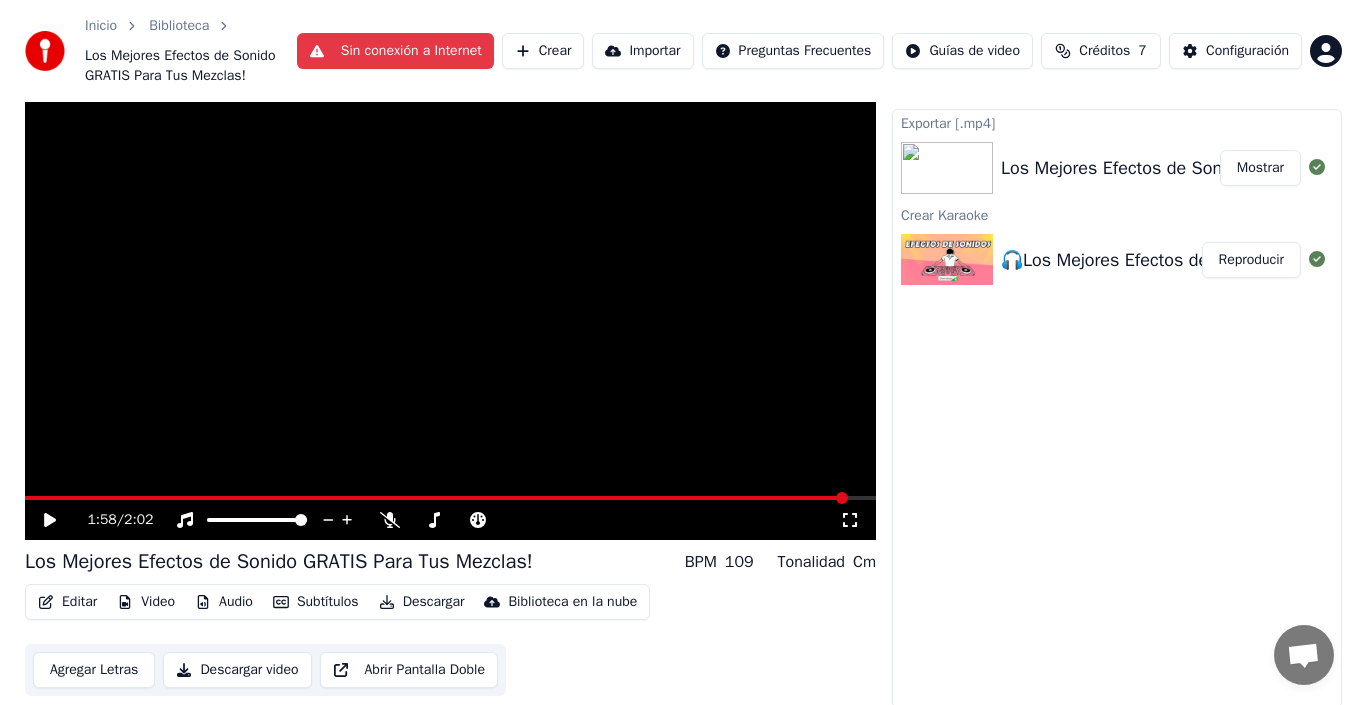 scroll, scrollTop: 64, scrollLeft: 0, axis: vertical 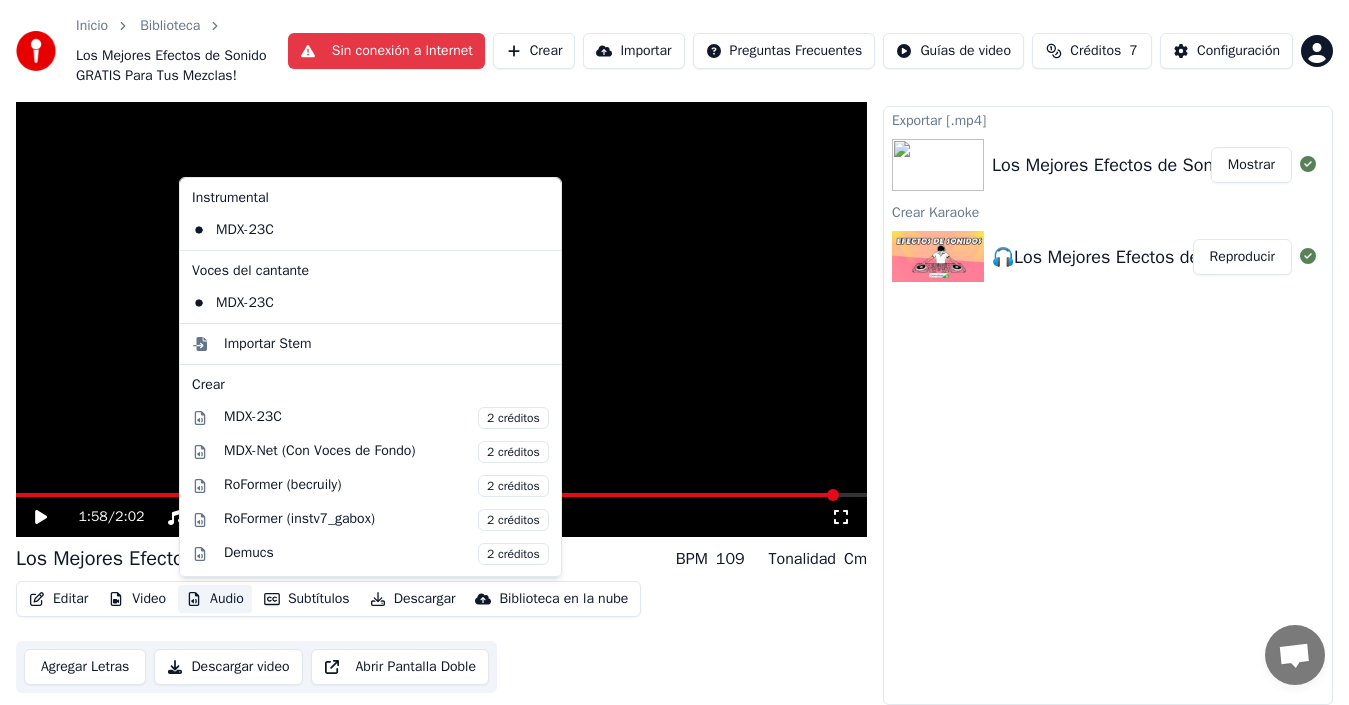 click on "Audio" at bounding box center (215, 599) 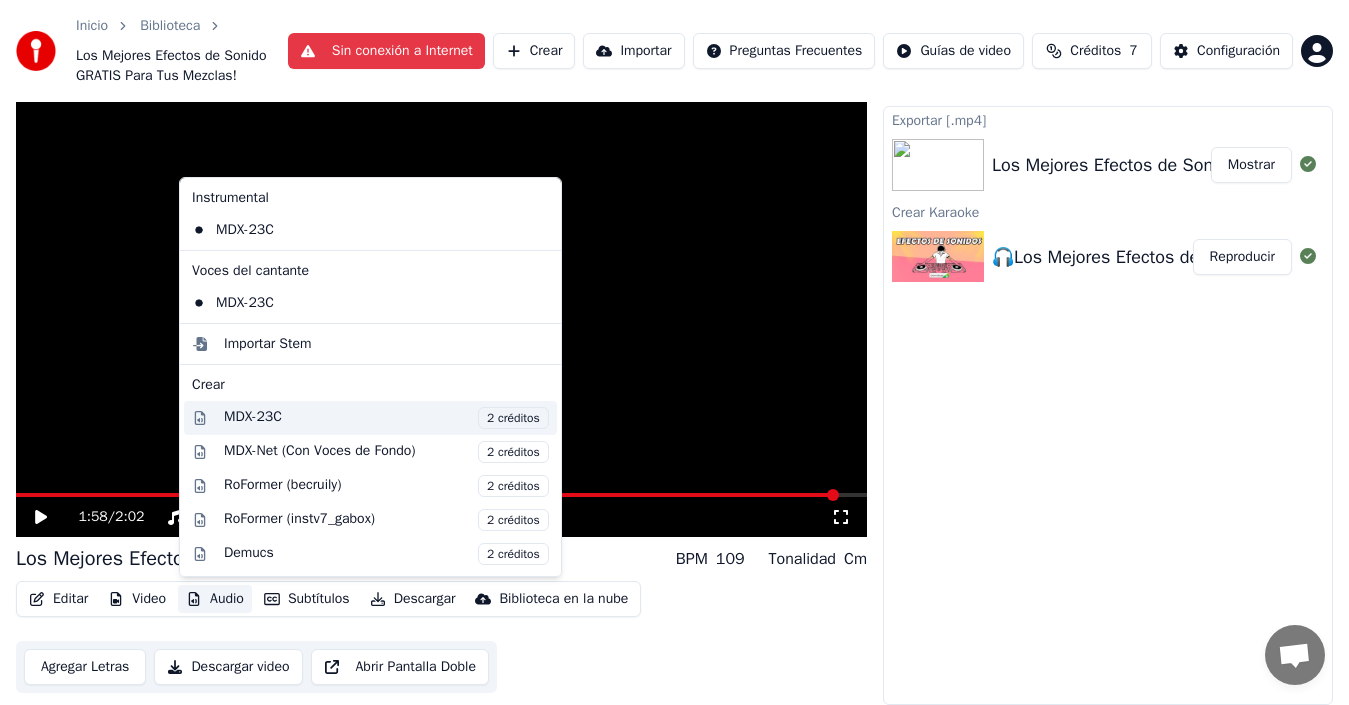 click on "MDX-23C 2 créditos" at bounding box center [386, 418] 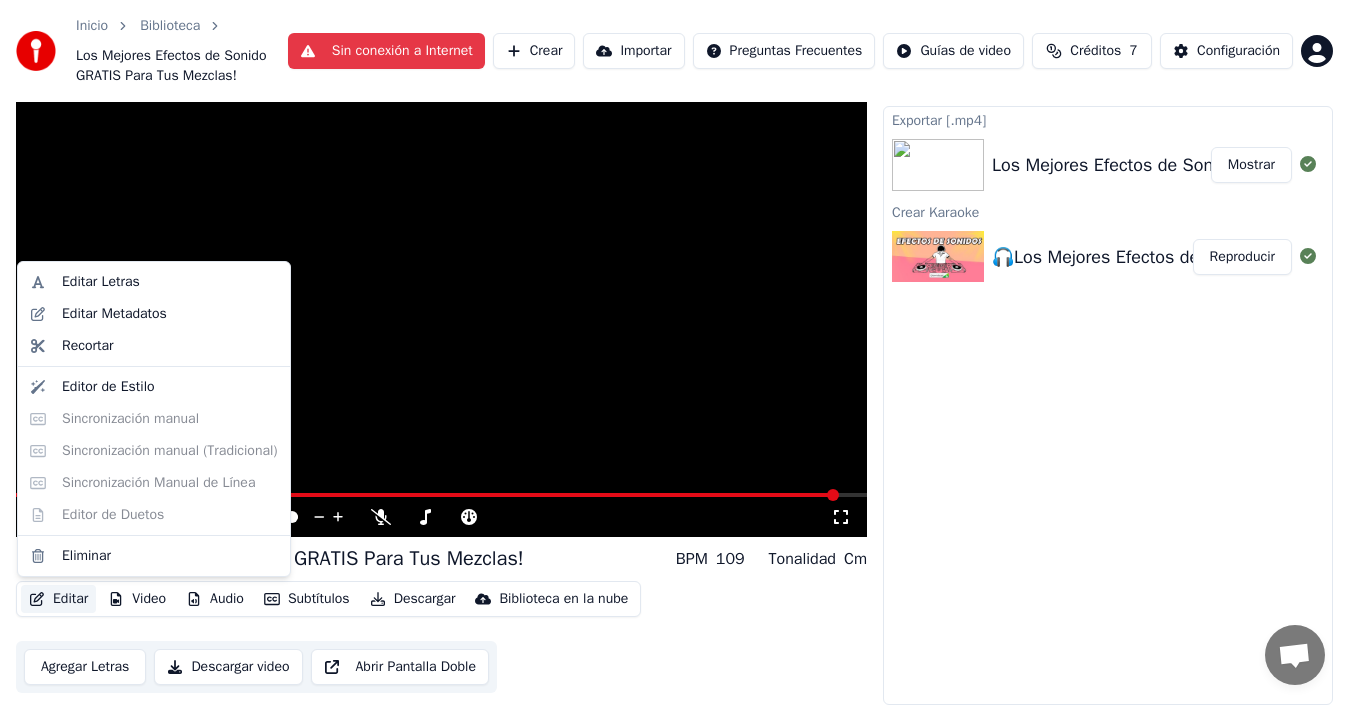 click on "Editar" at bounding box center (58, 599) 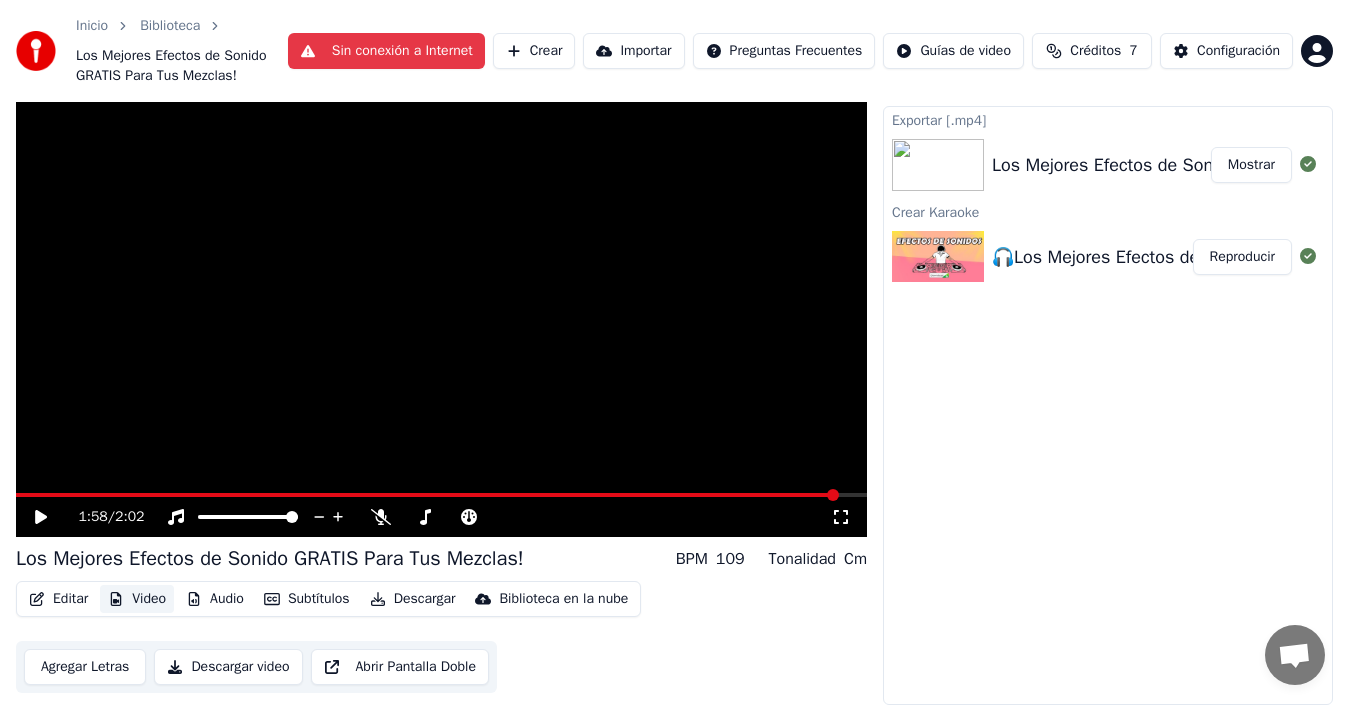 click on "Video" at bounding box center [137, 599] 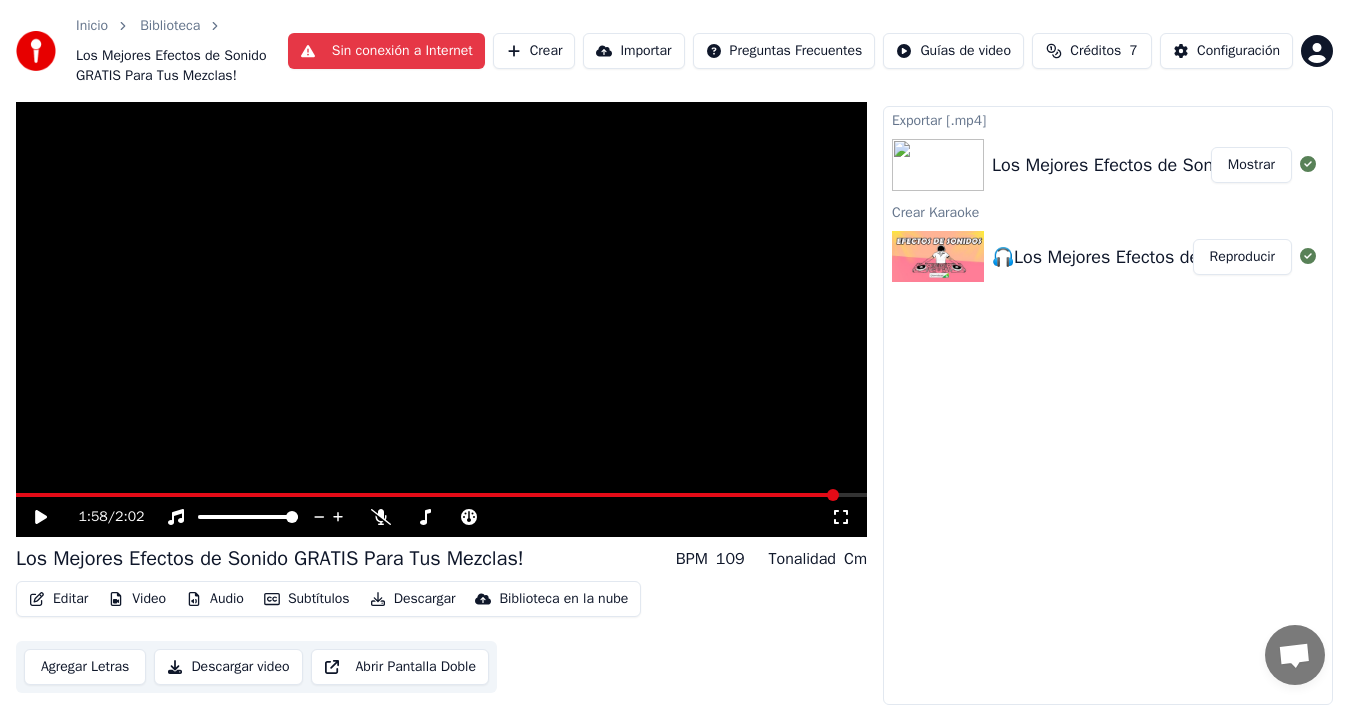 click on "Video" at bounding box center [137, 599] 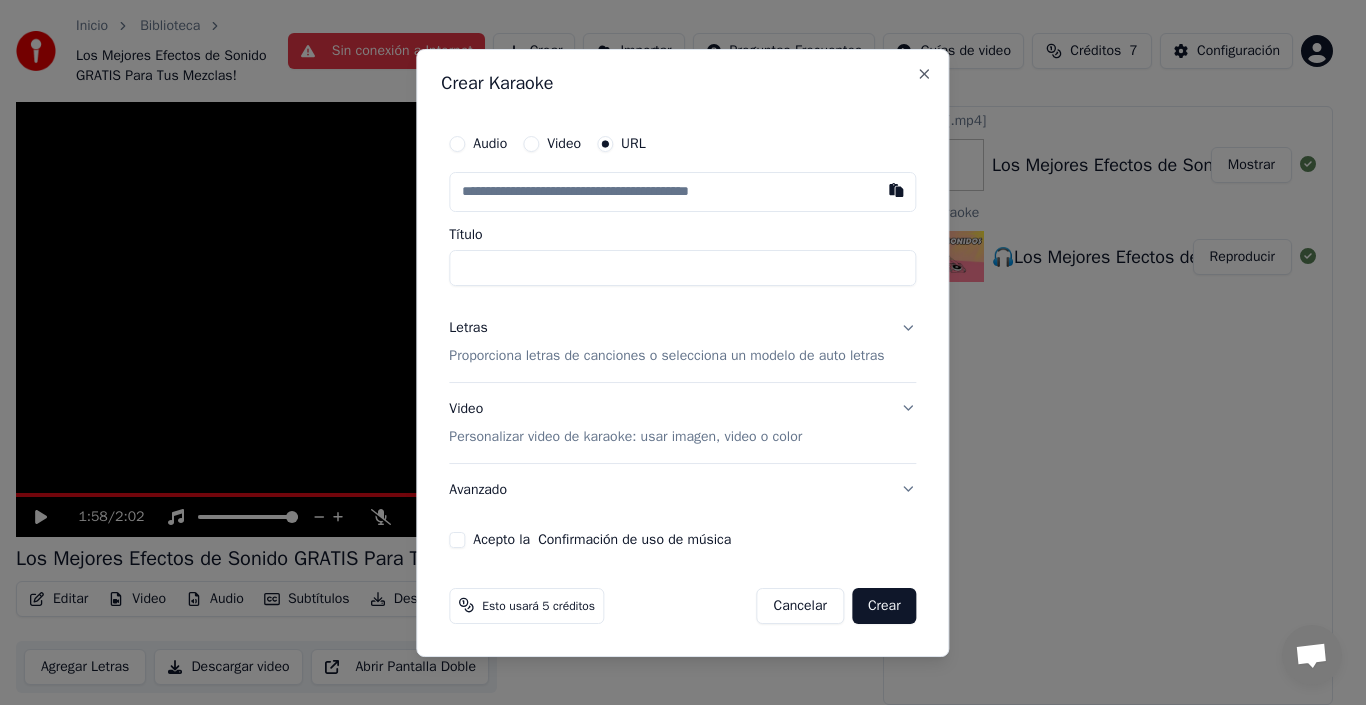click on "Audio" at bounding box center [457, 144] 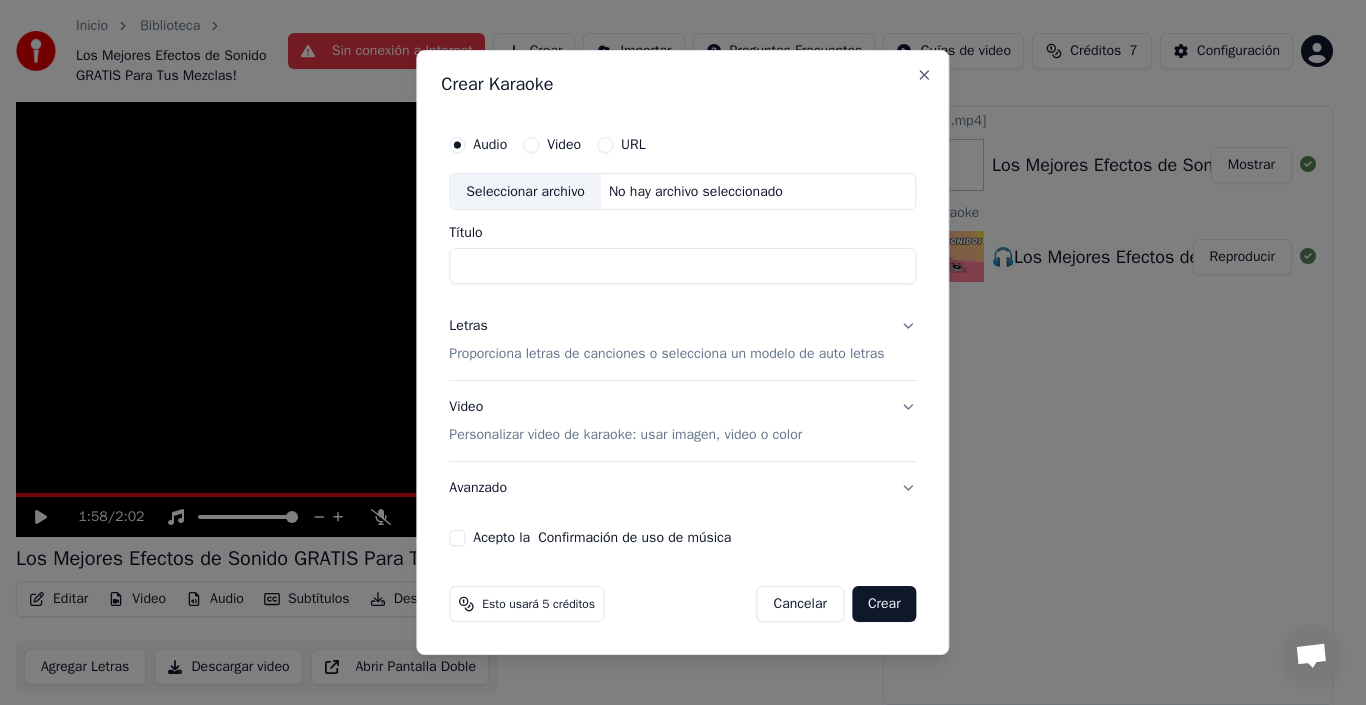 click on "Seleccionar archivo" at bounding box center (525, 192) 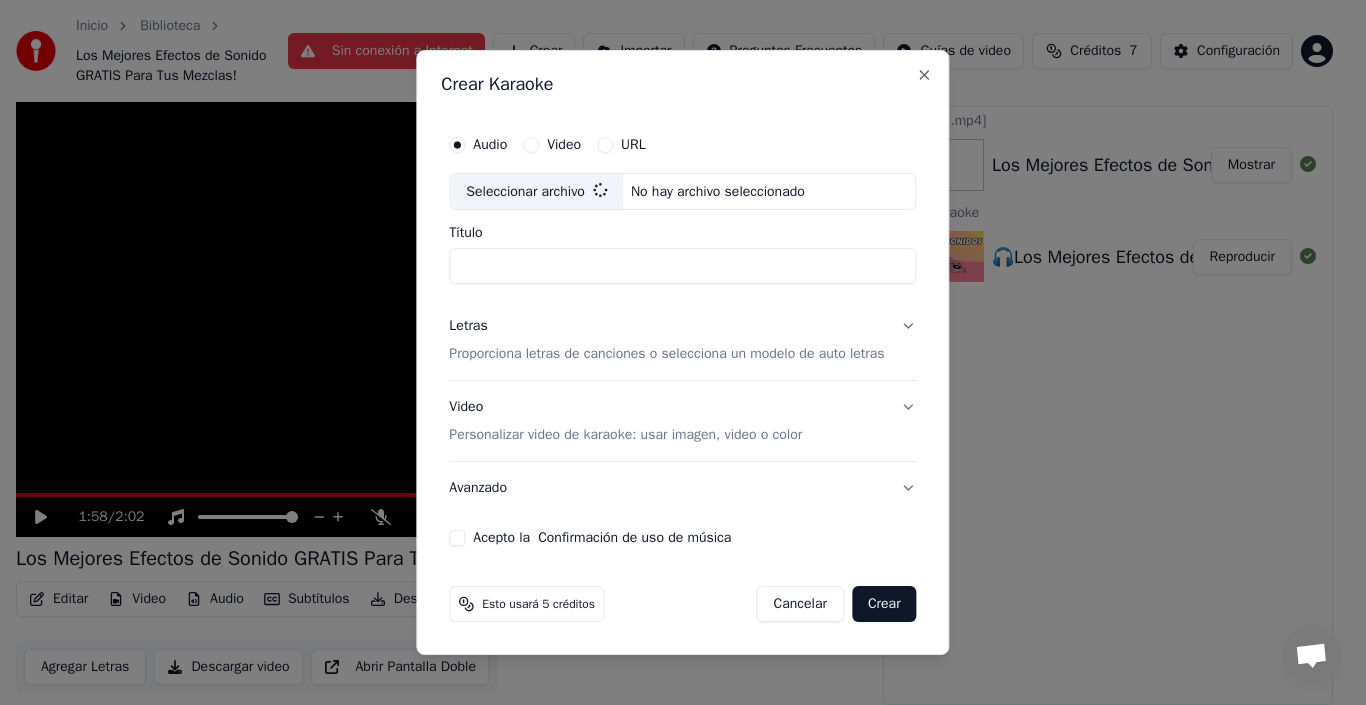type on "**********" 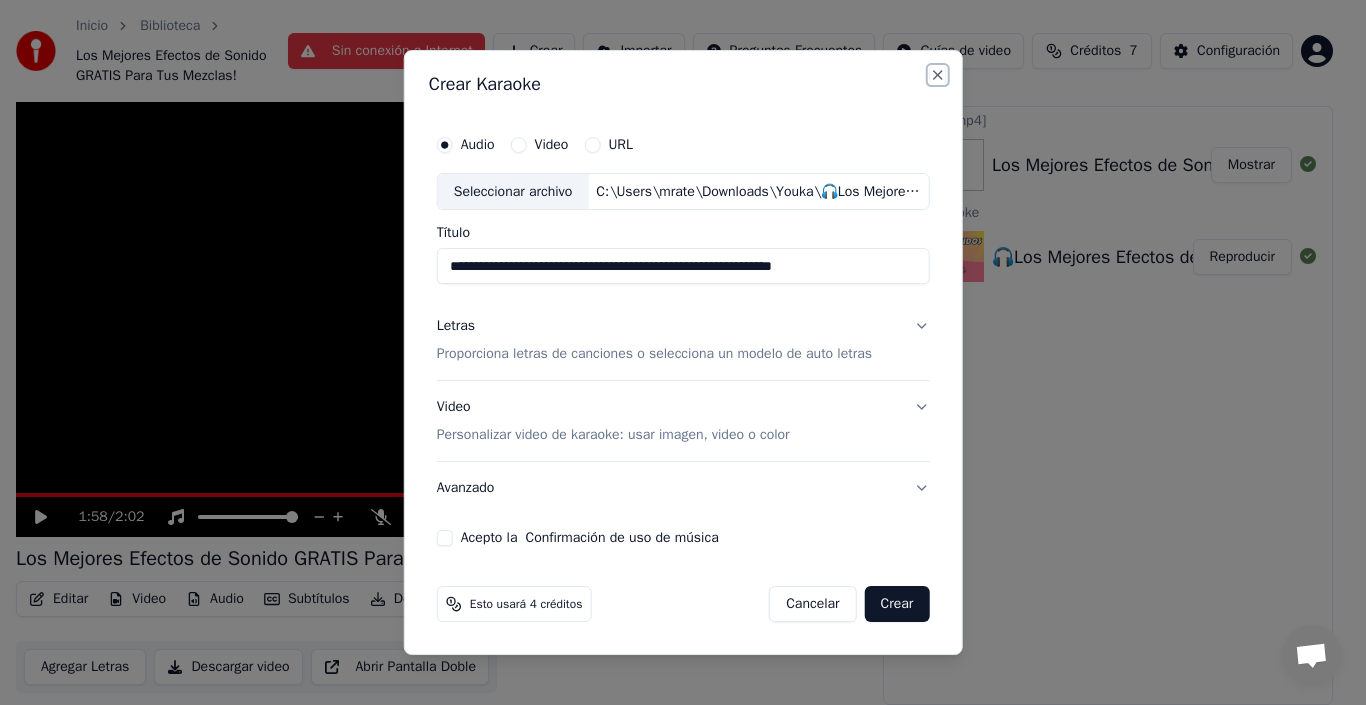 click on "Close" at bounding box center (937, 75) 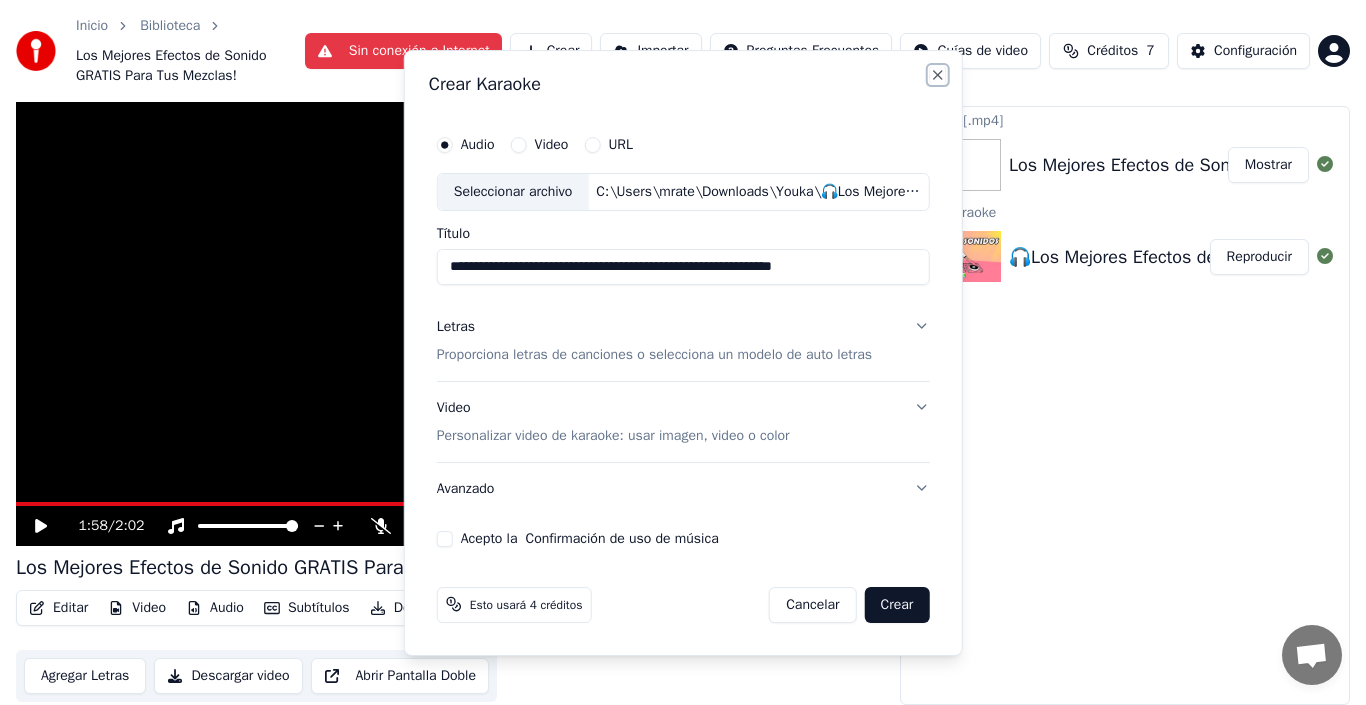 type 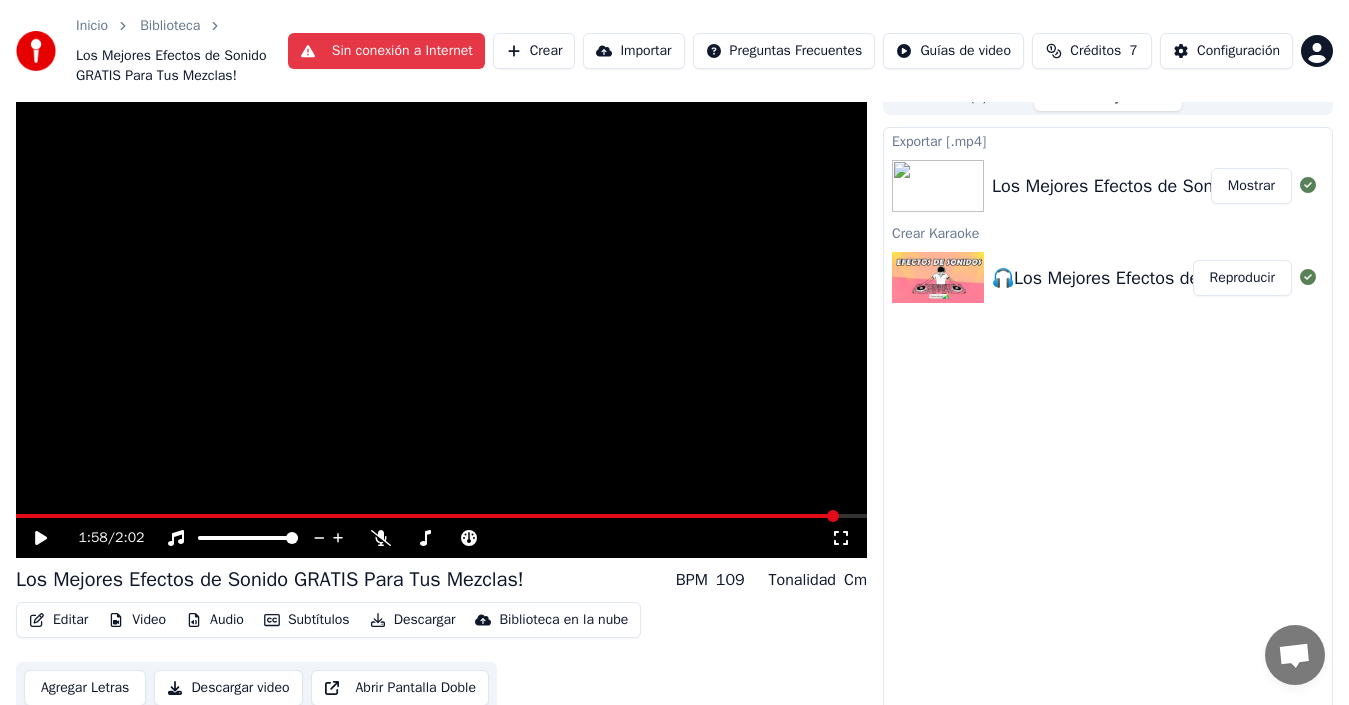 scroll, scrollTop: 0, scrollLeft: 0, axis: both 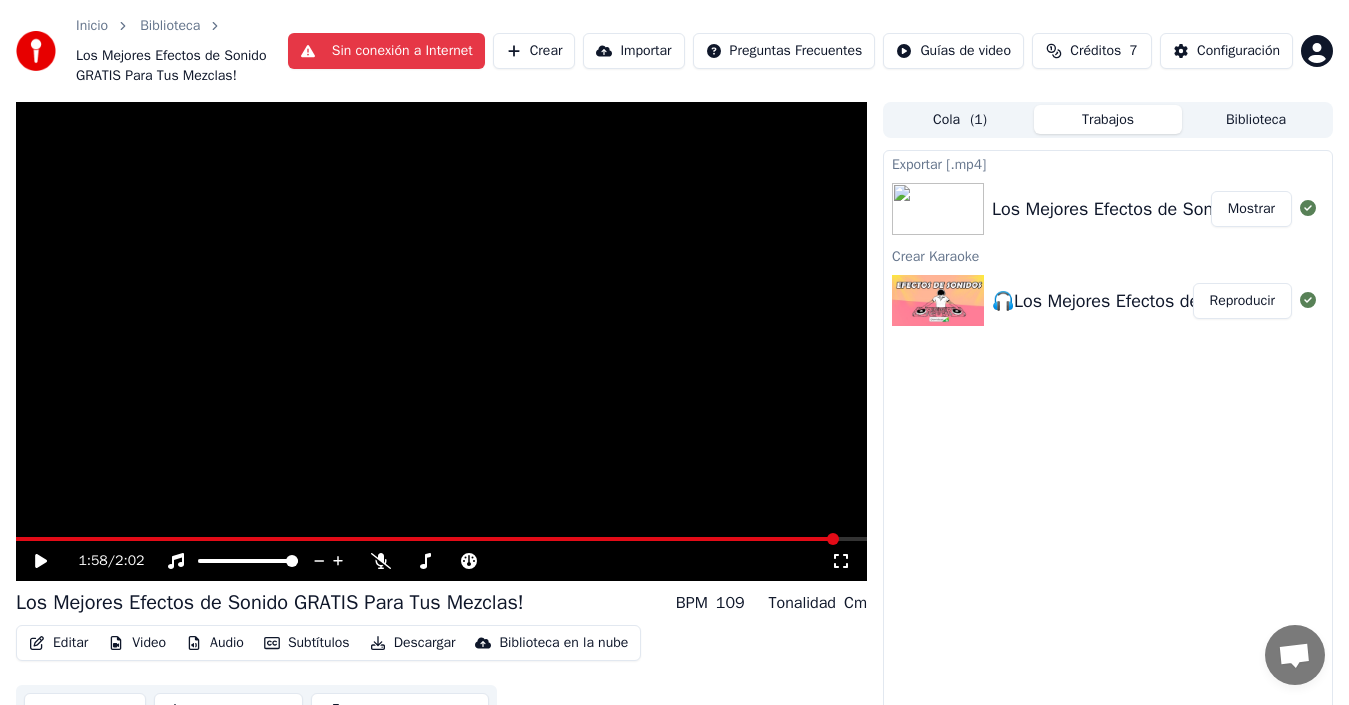 click on "Exportar [.mp4]" at bounding box center (1108, 163) 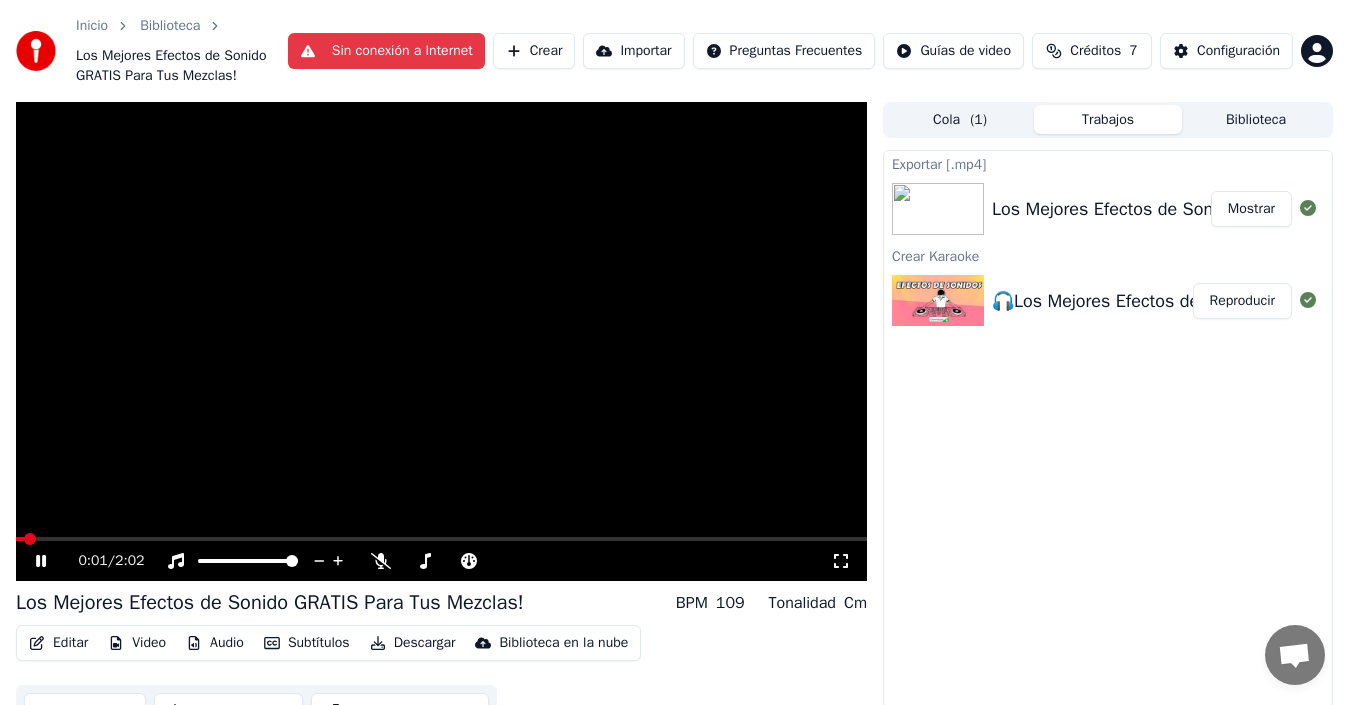 click 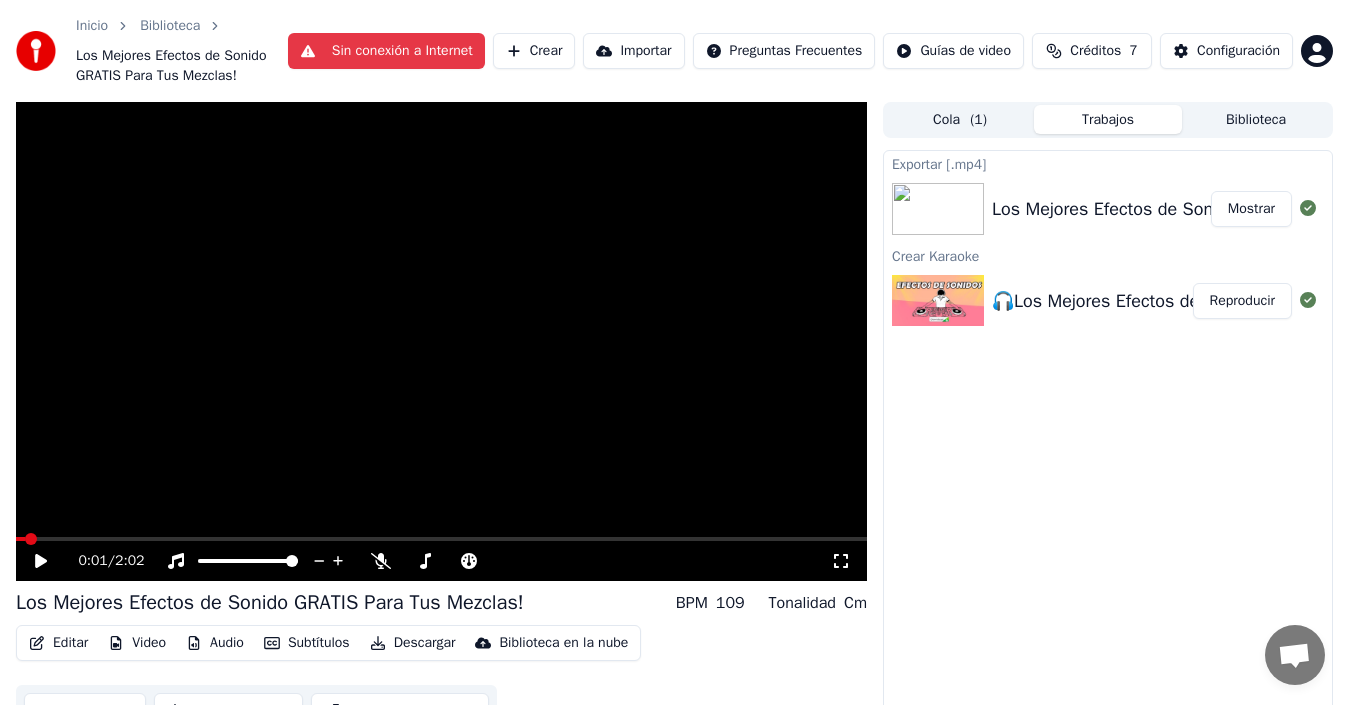 click on "Mostrar" at bounding box center [1251, 209] 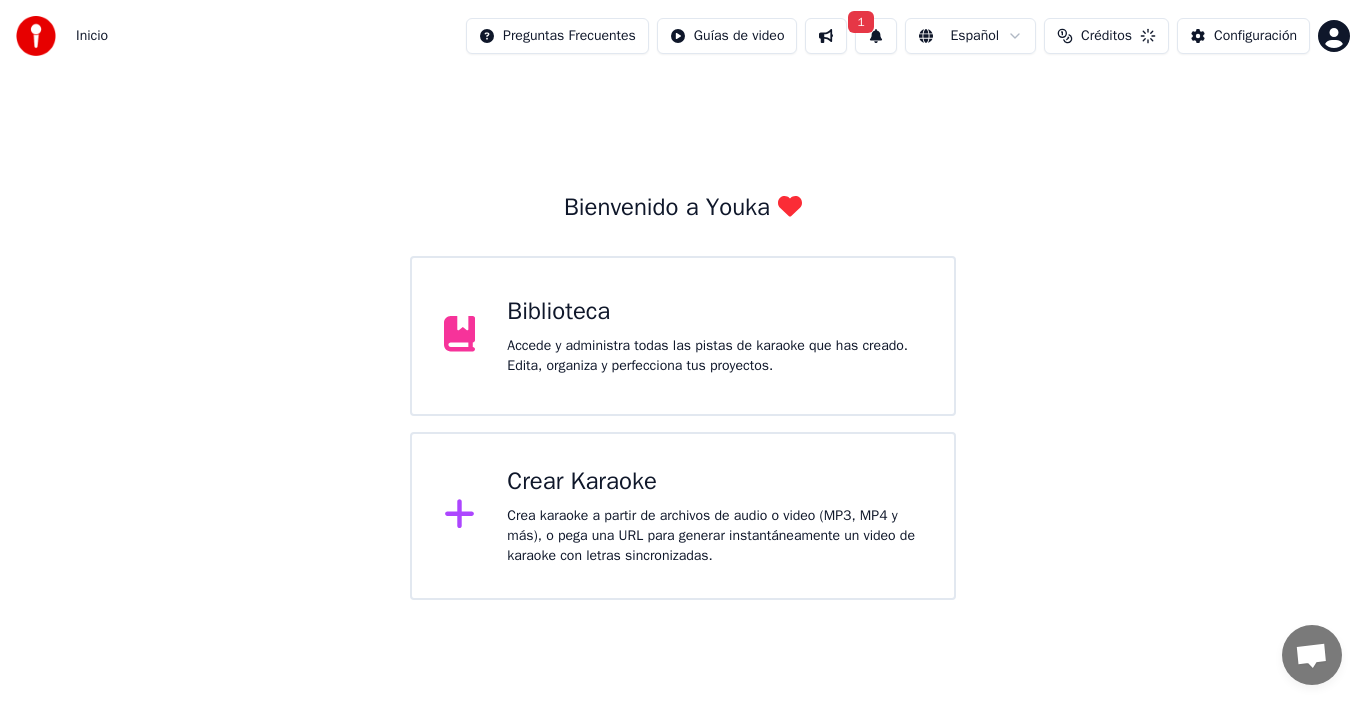 click on "Crear Karaoke" at bounding box center (714, 482) 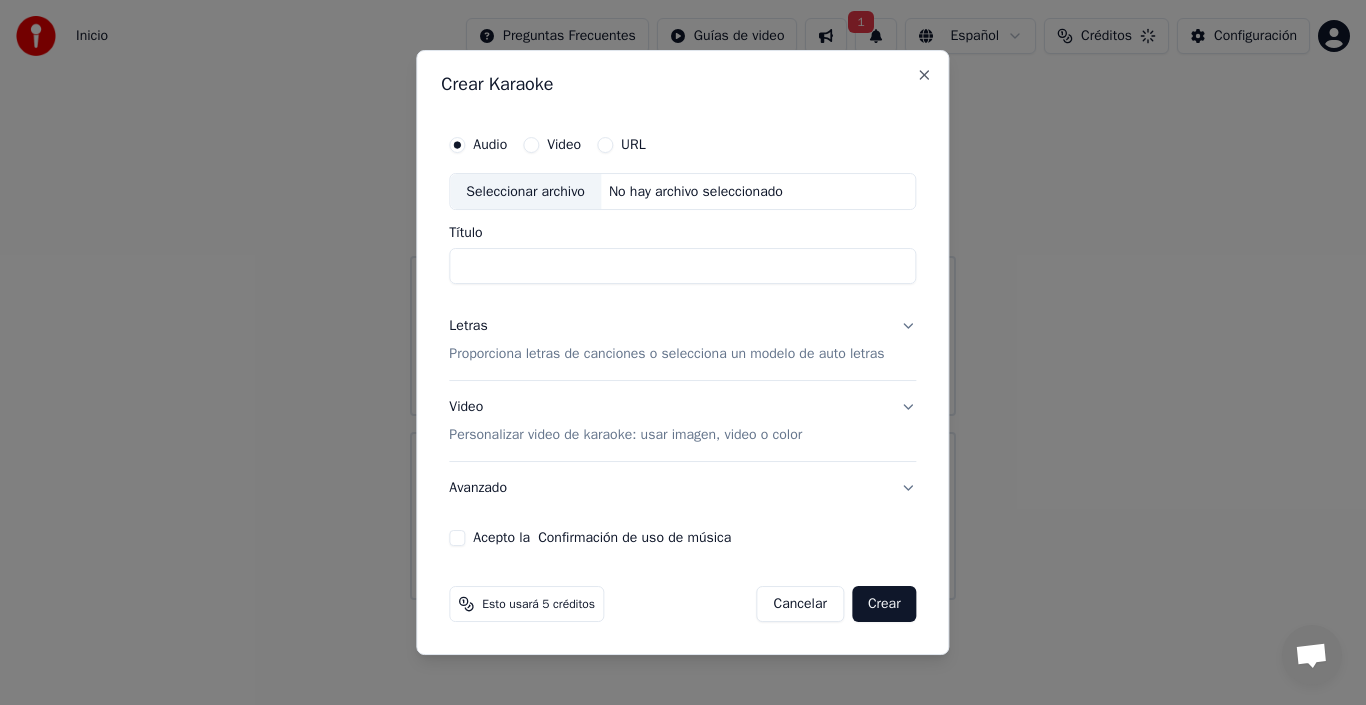 click on "URL" at bounding box center [605, 145] 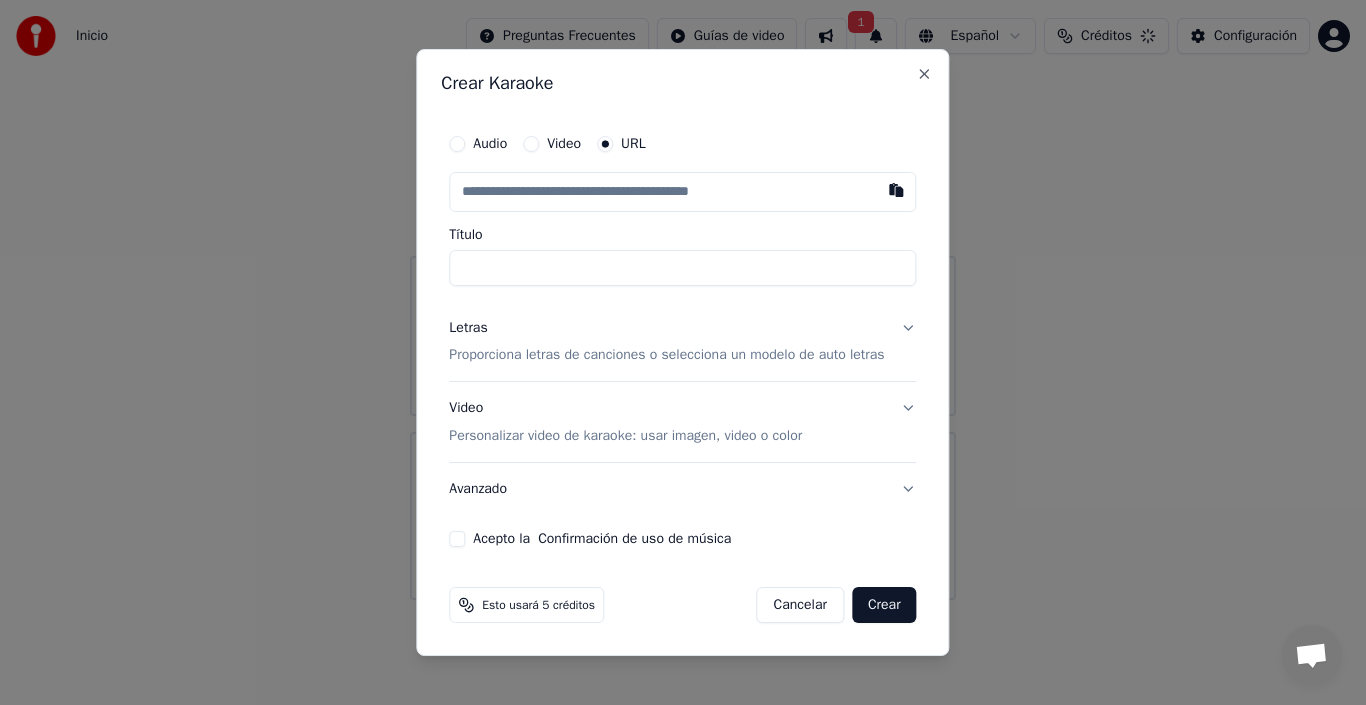 click on "Crear Karaoke Audio Video URL Título Letras Proporciona letras de canciones o selecciona un modelo de auto letras Video Personalizar video de karaoke: usar imagen, video o color Avanzado Acepto la   Confirmación de uso de música Esto usará 5 créditos Cancelar Crear Close" at bounding box center (682, 353) 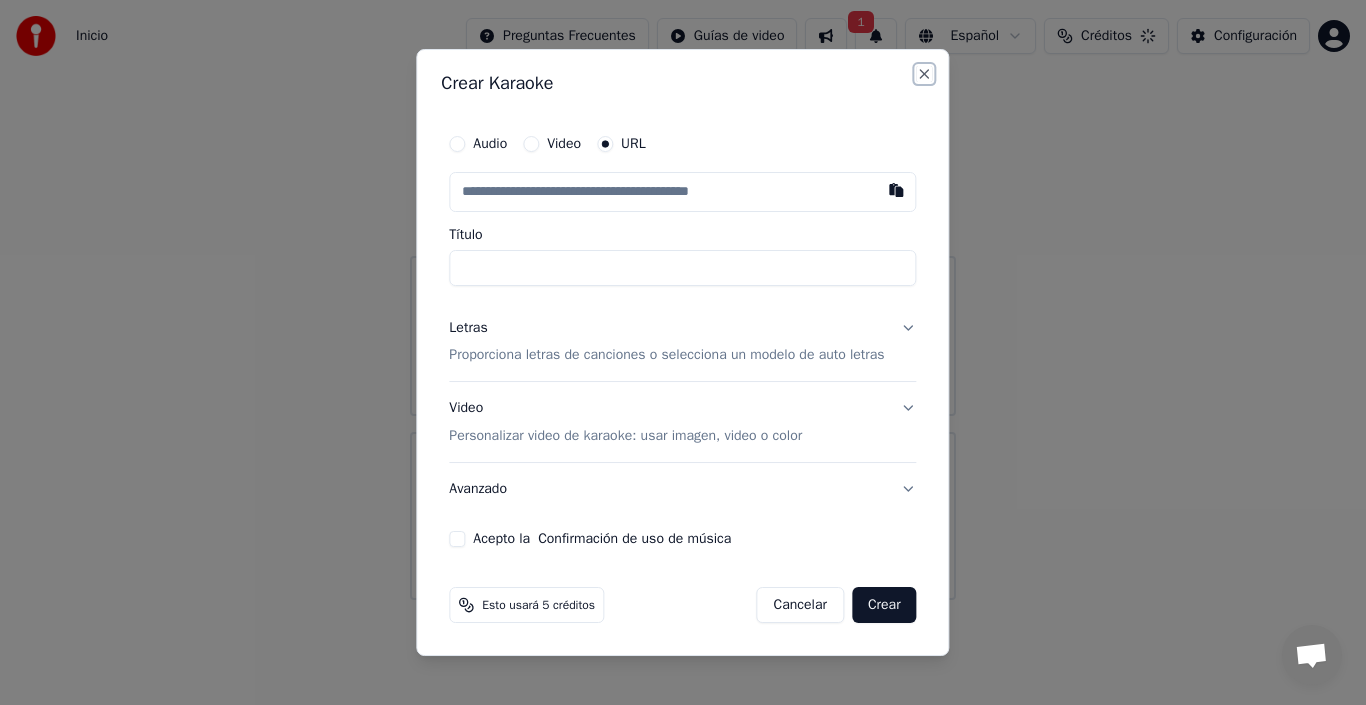 click on "Close" at bounding box center (925, 74) 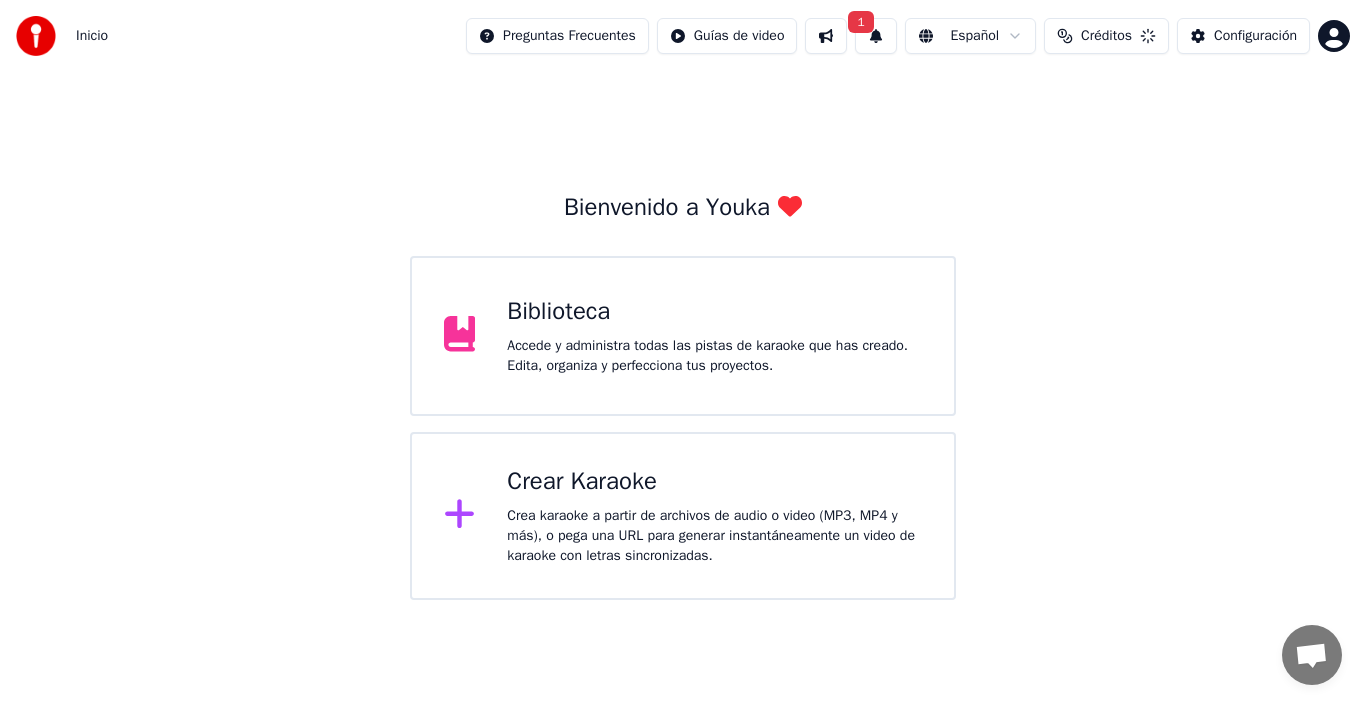 click on "Biblioteca" at bounding box center (714, 312) 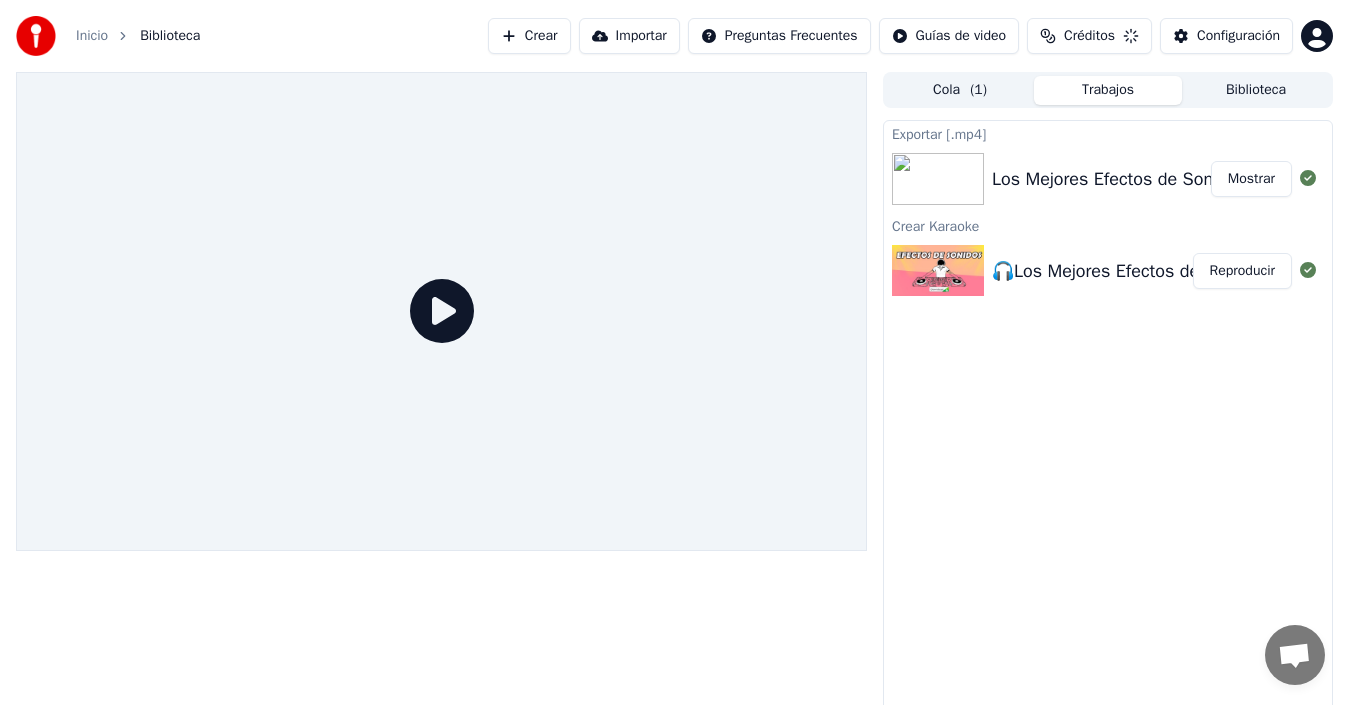 click 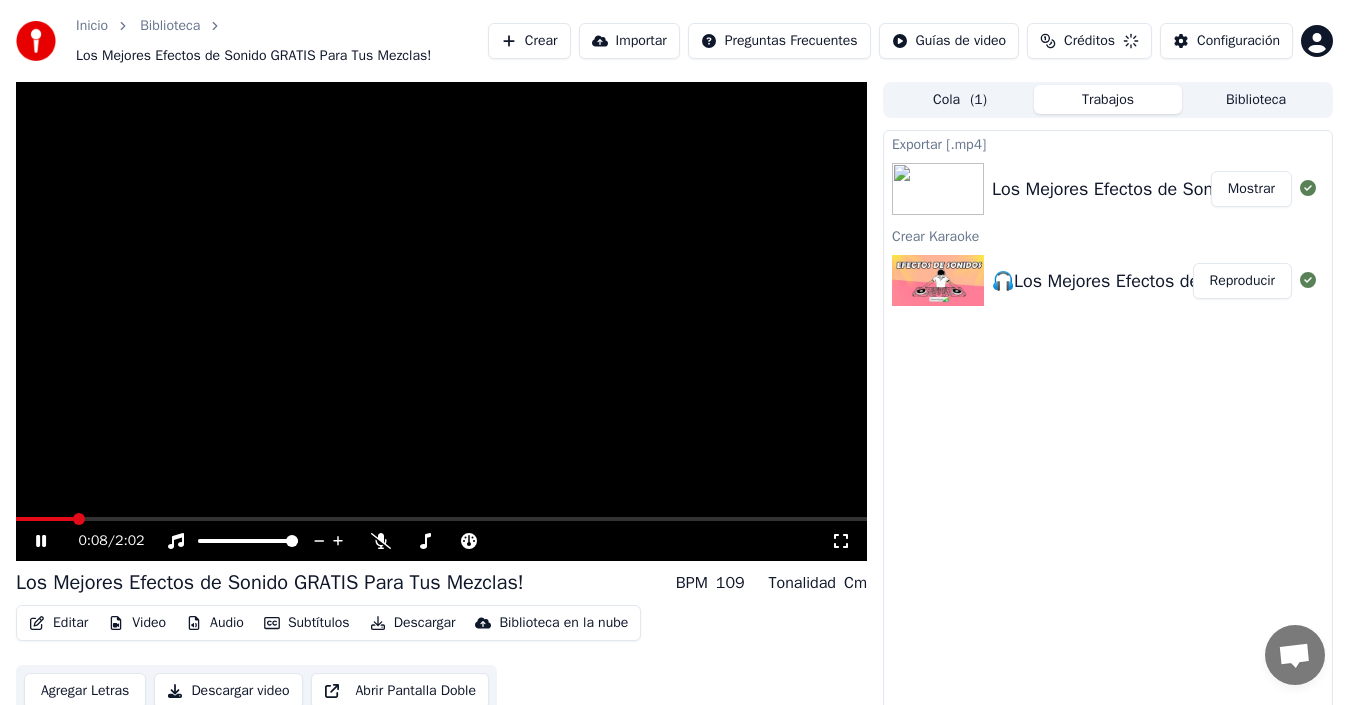 scroll, scrollTop: 24, scrollLeft: 0, axis: vertical 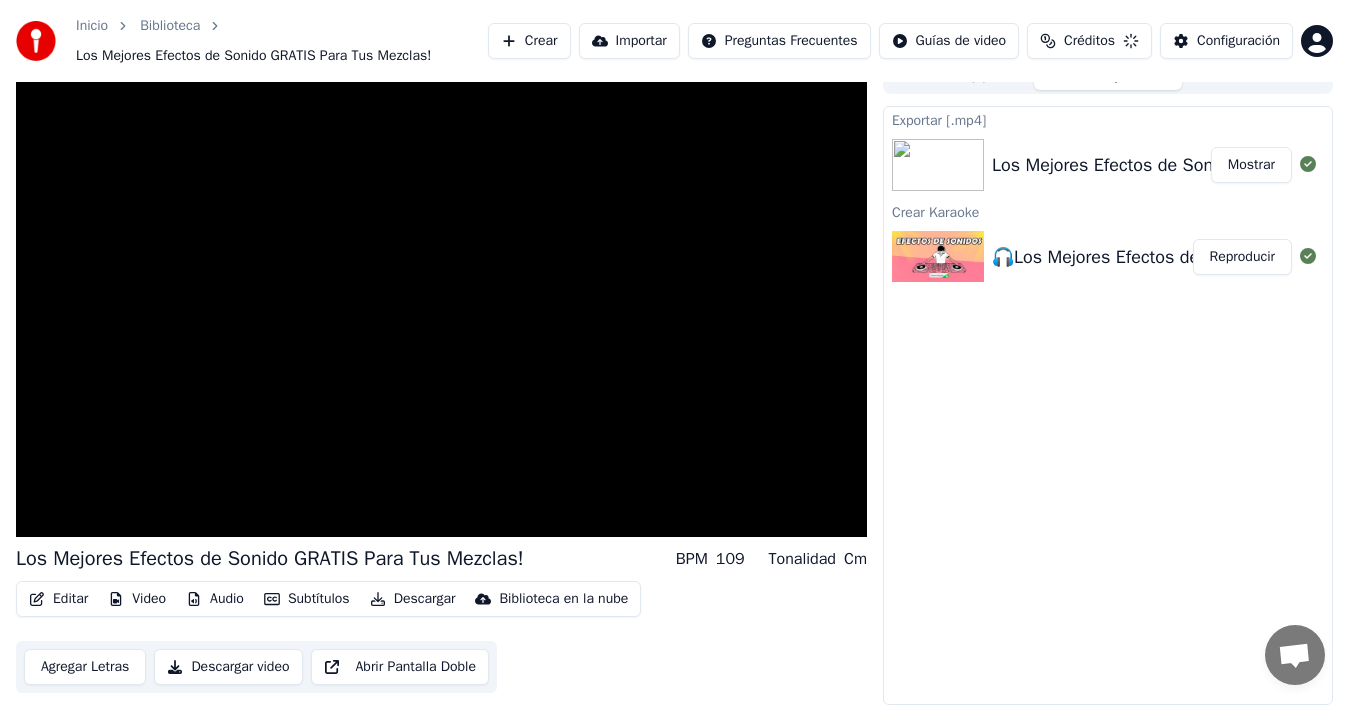 click on "Editar" at bounding box center [58, 599] 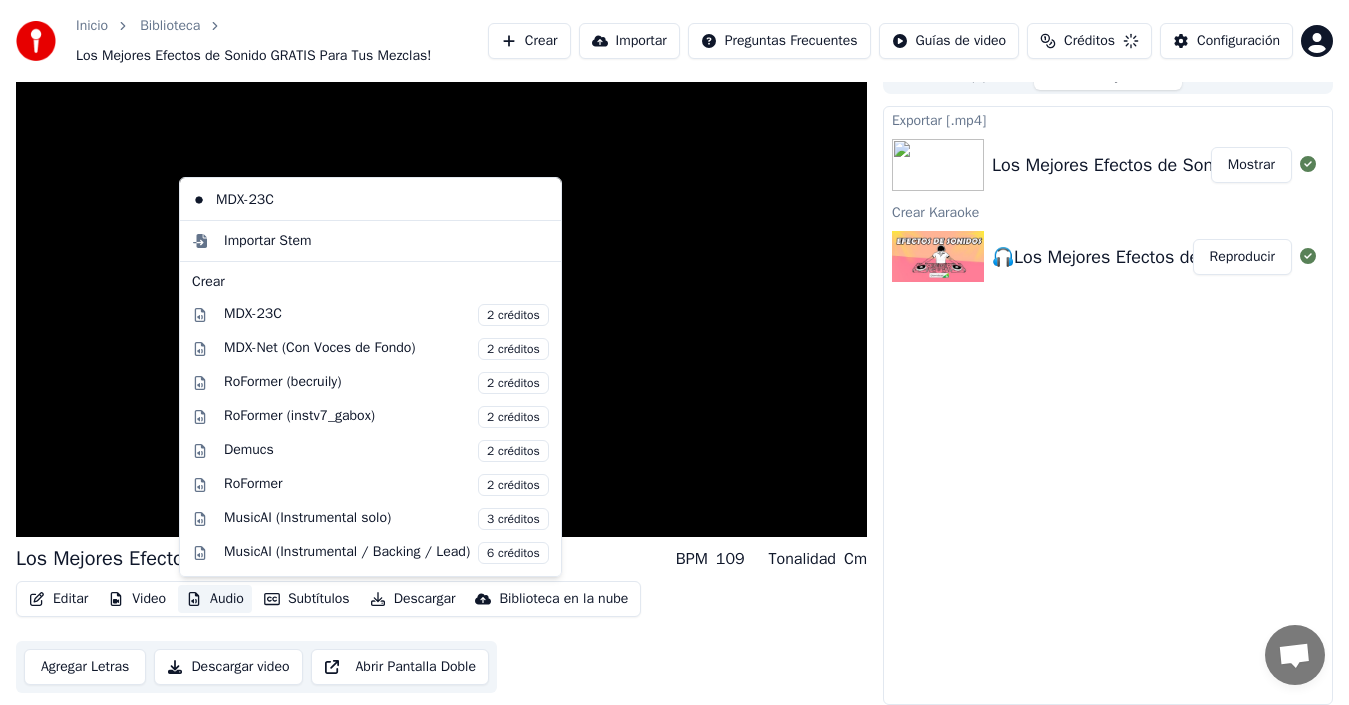 scroll, scrollTop: 0, scrollLeft: 0, axis: both 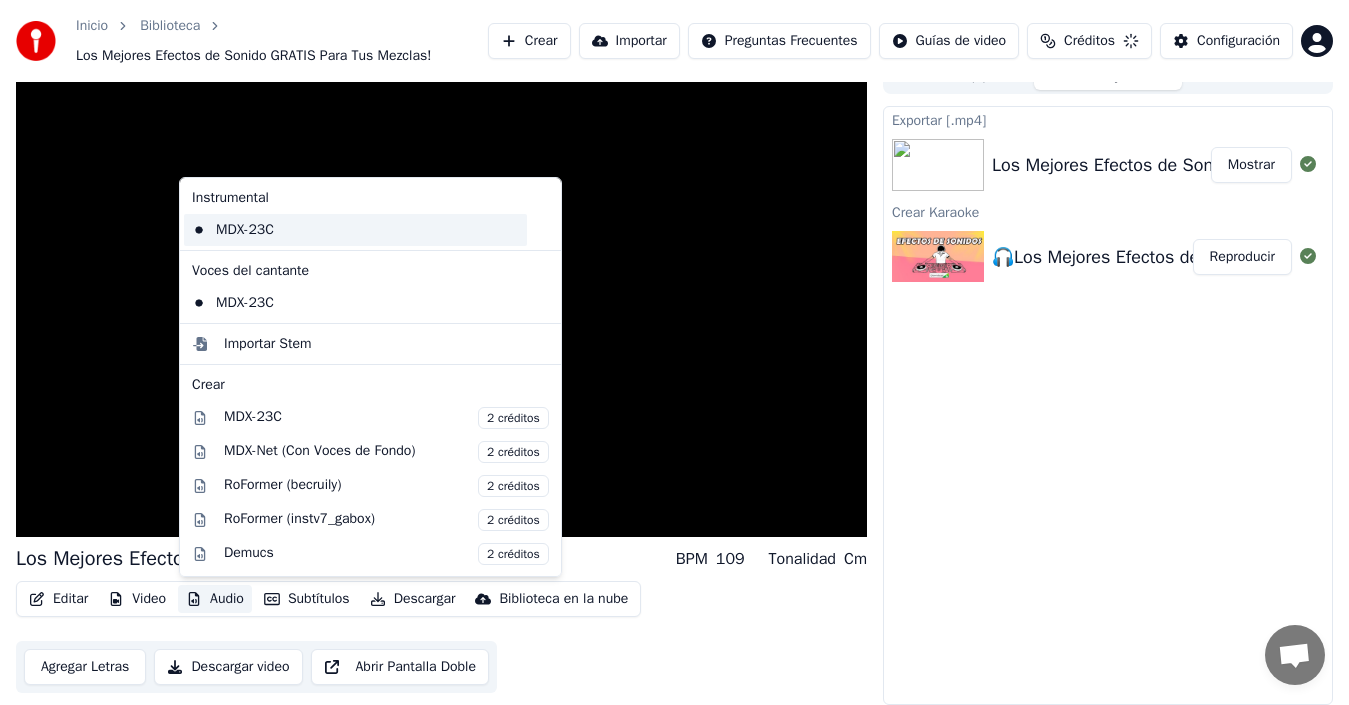 click on "MDX-23C" at bounding box center (355, 230) 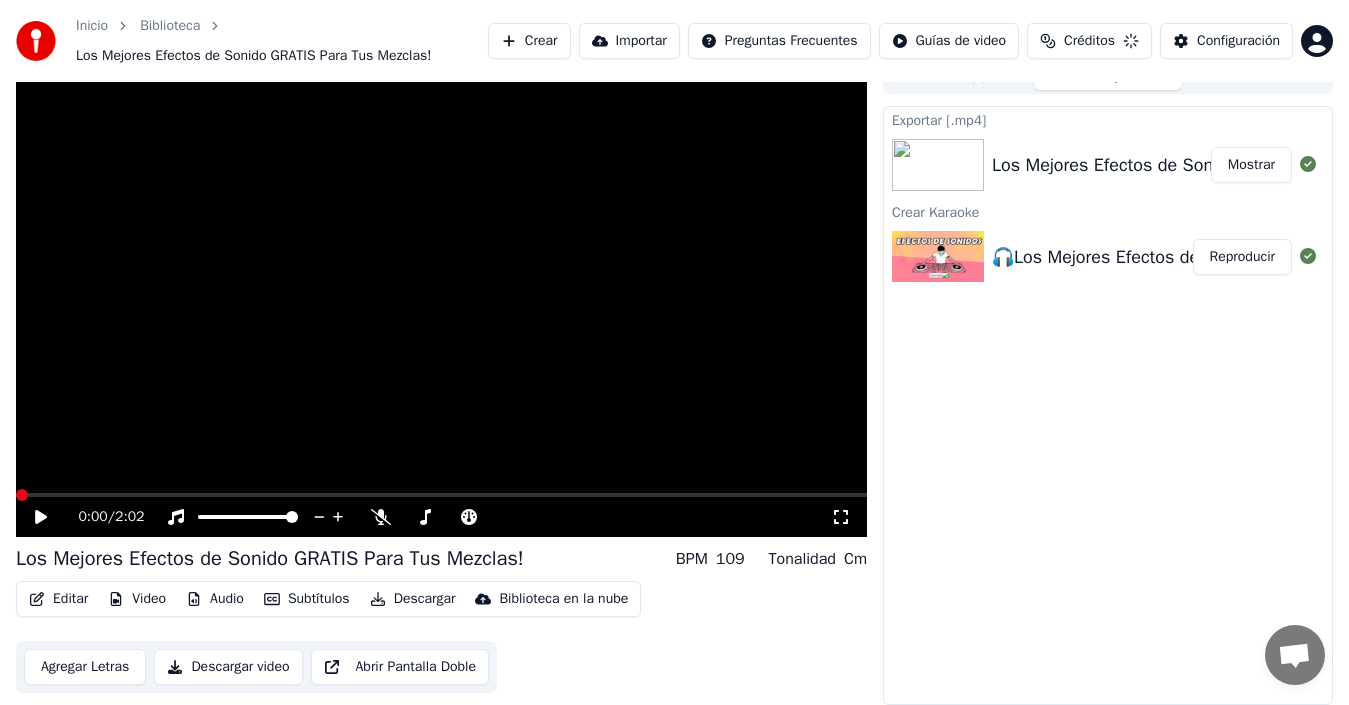 click on "Audio" at bounding box center (215, 599) 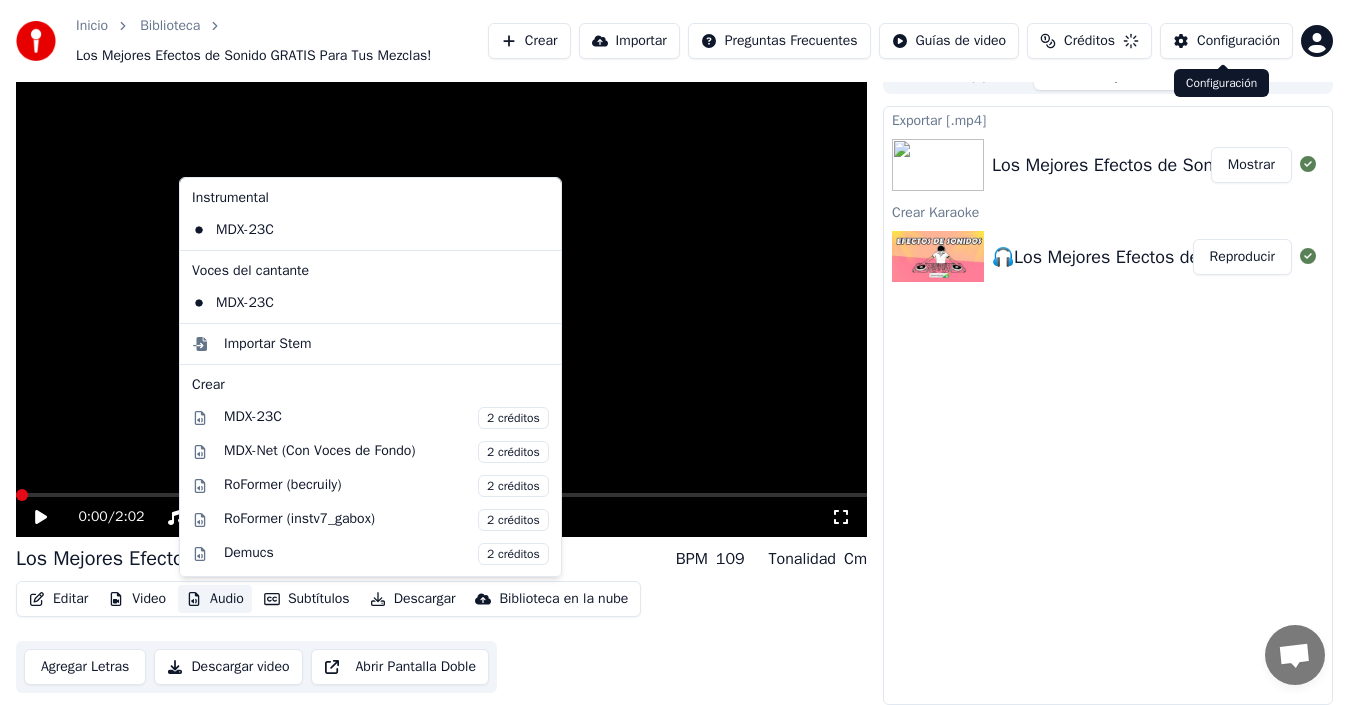 click on "Configuración" at bounding box center [1238, 41] 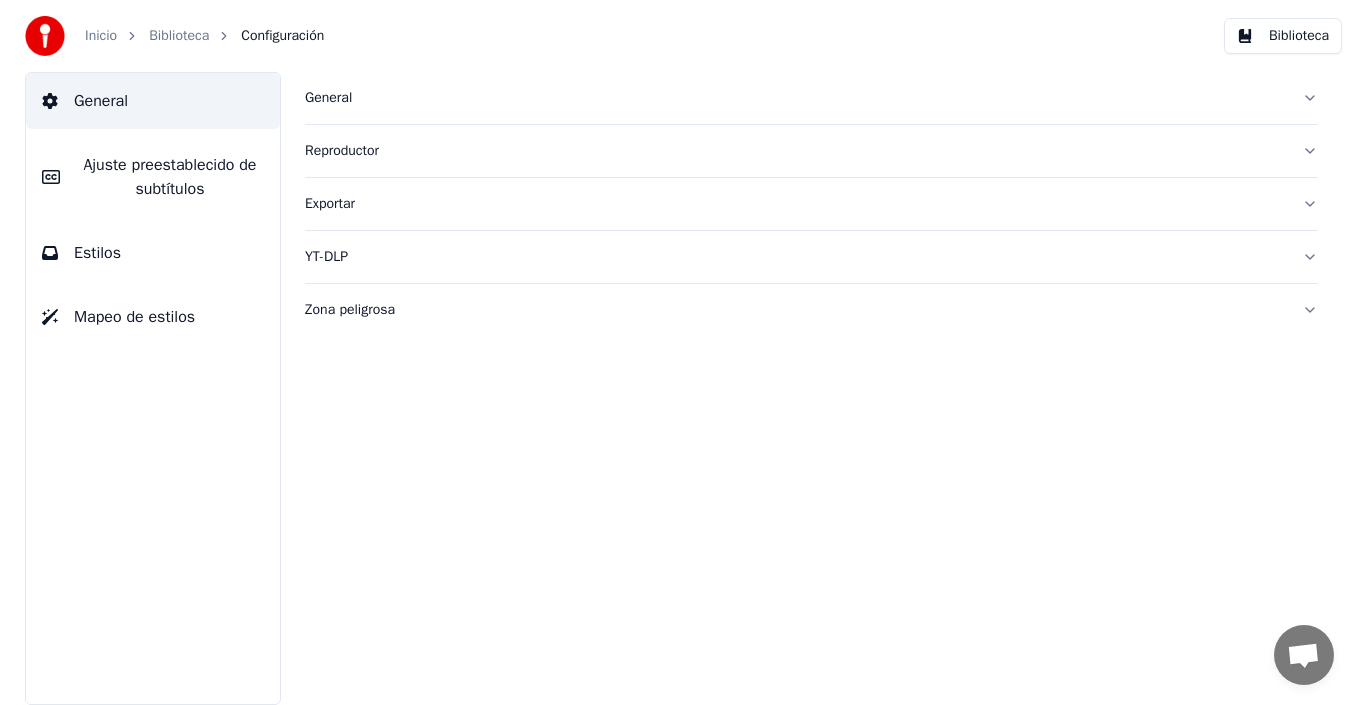 scroll, scrollTop: 0, scrollLeft: 0, axis: both 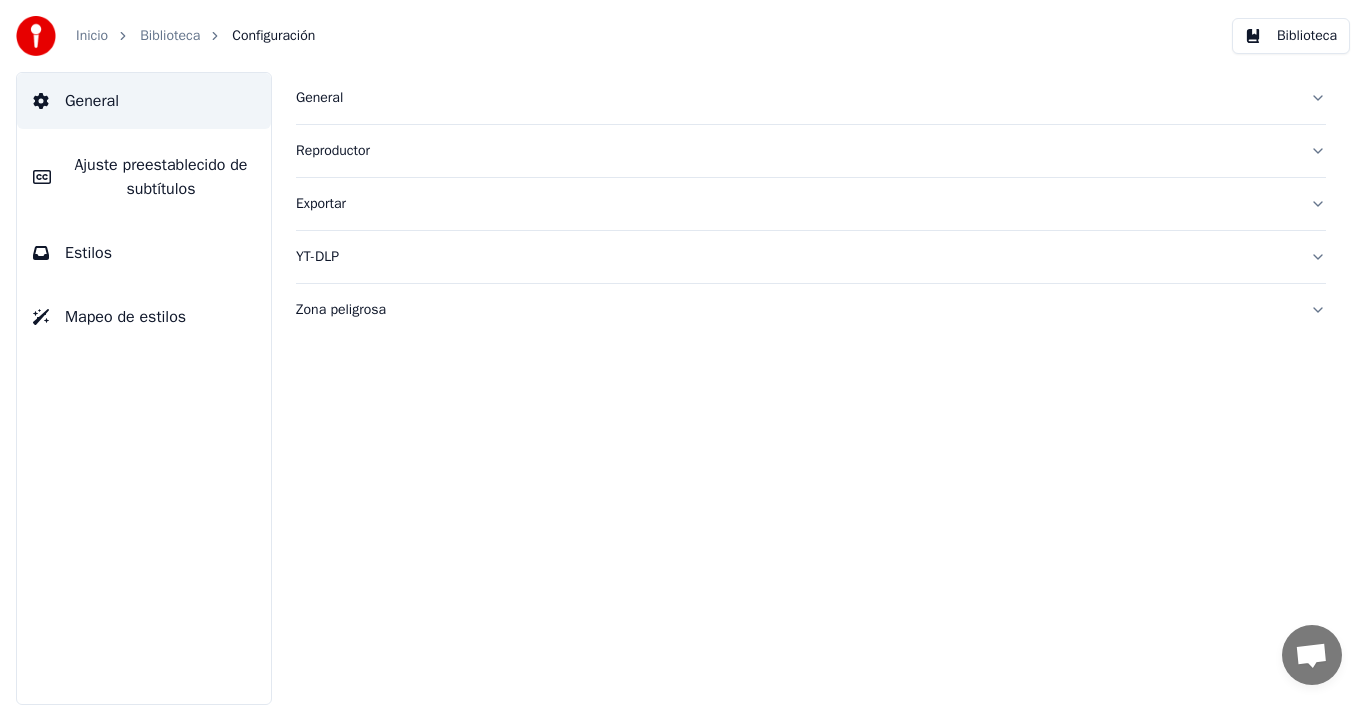 click on "Ajuste preestablecido de subtítulos" at bounding box center (161, 177) 